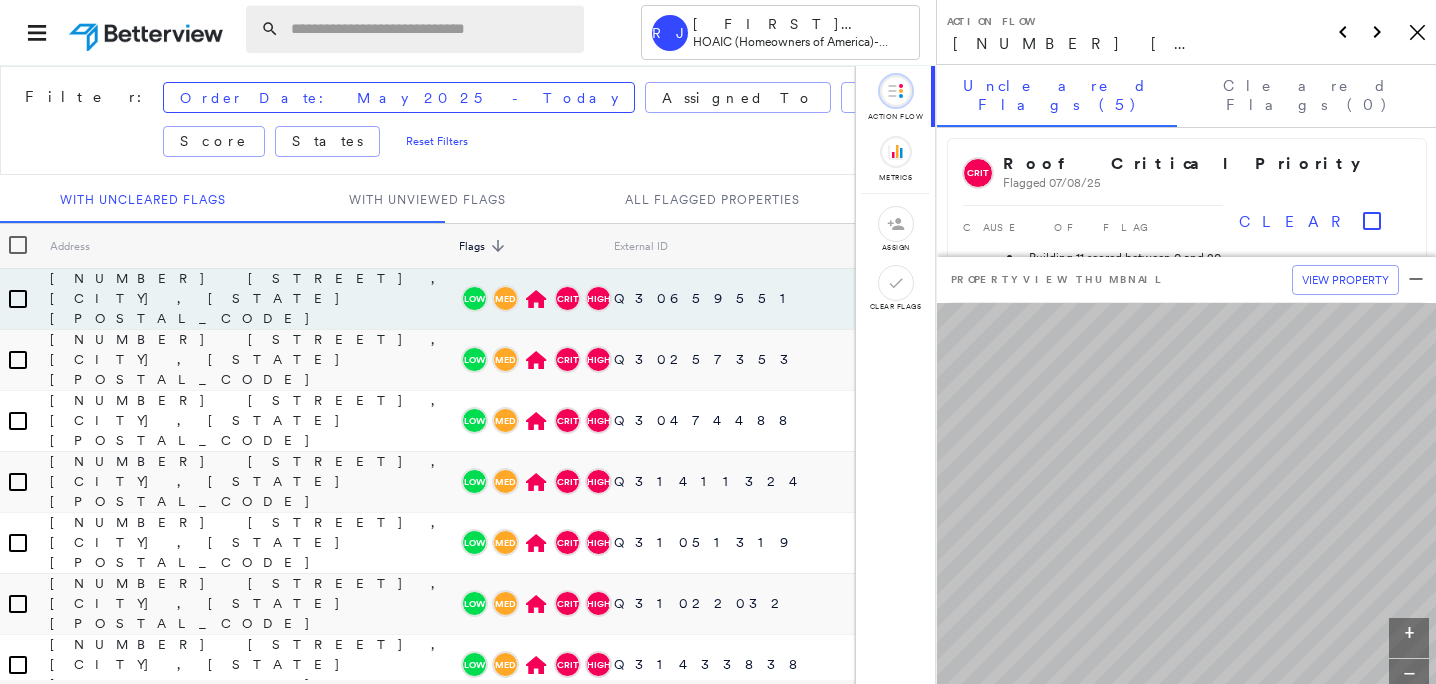 click at bounding box center (431, 29) 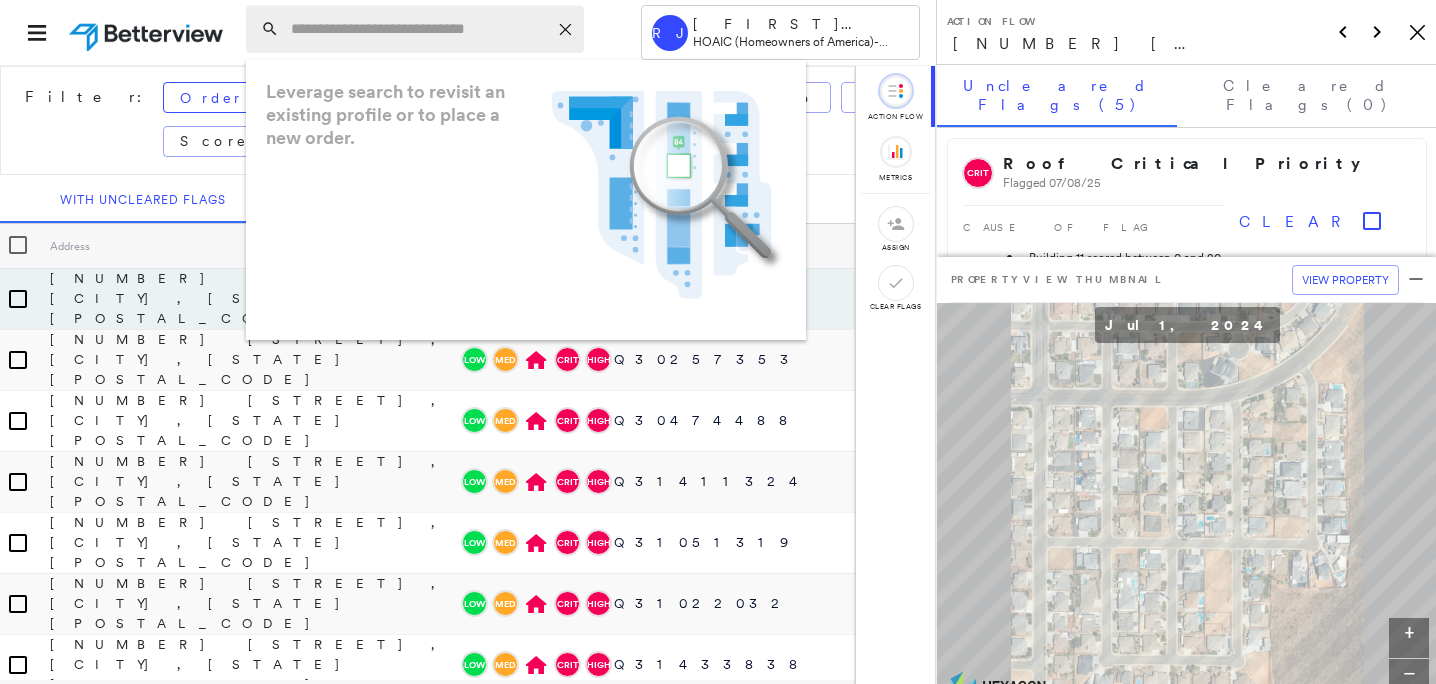 paste on "**********" 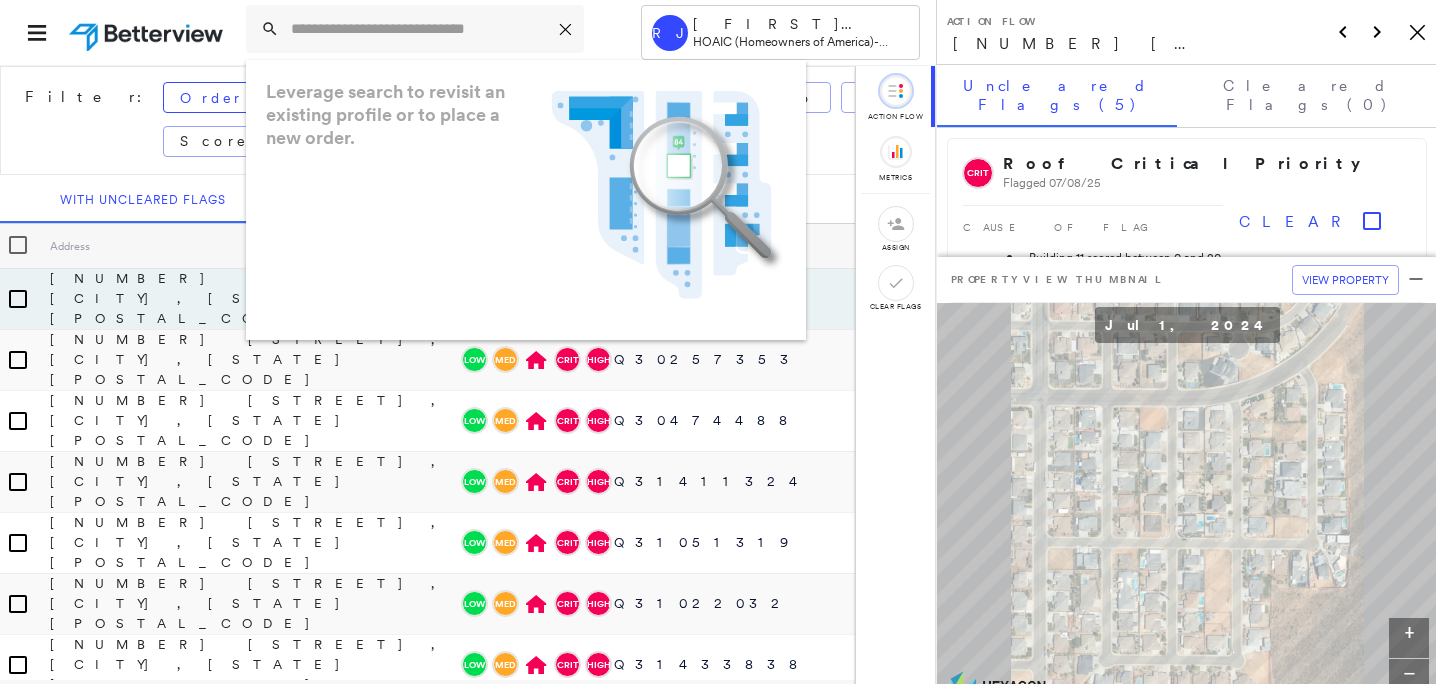 type on "**********" 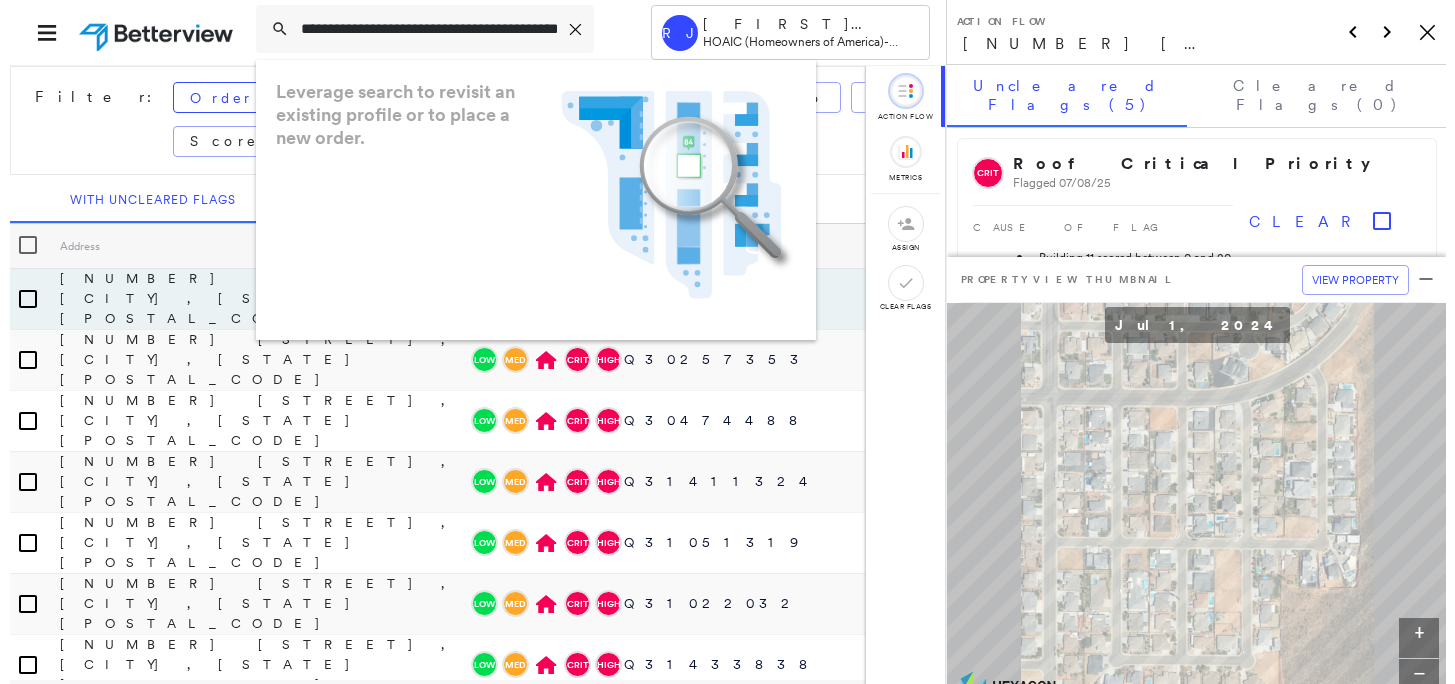 scroll, scrollTop: 0, scrollLeft: 0, axis: both 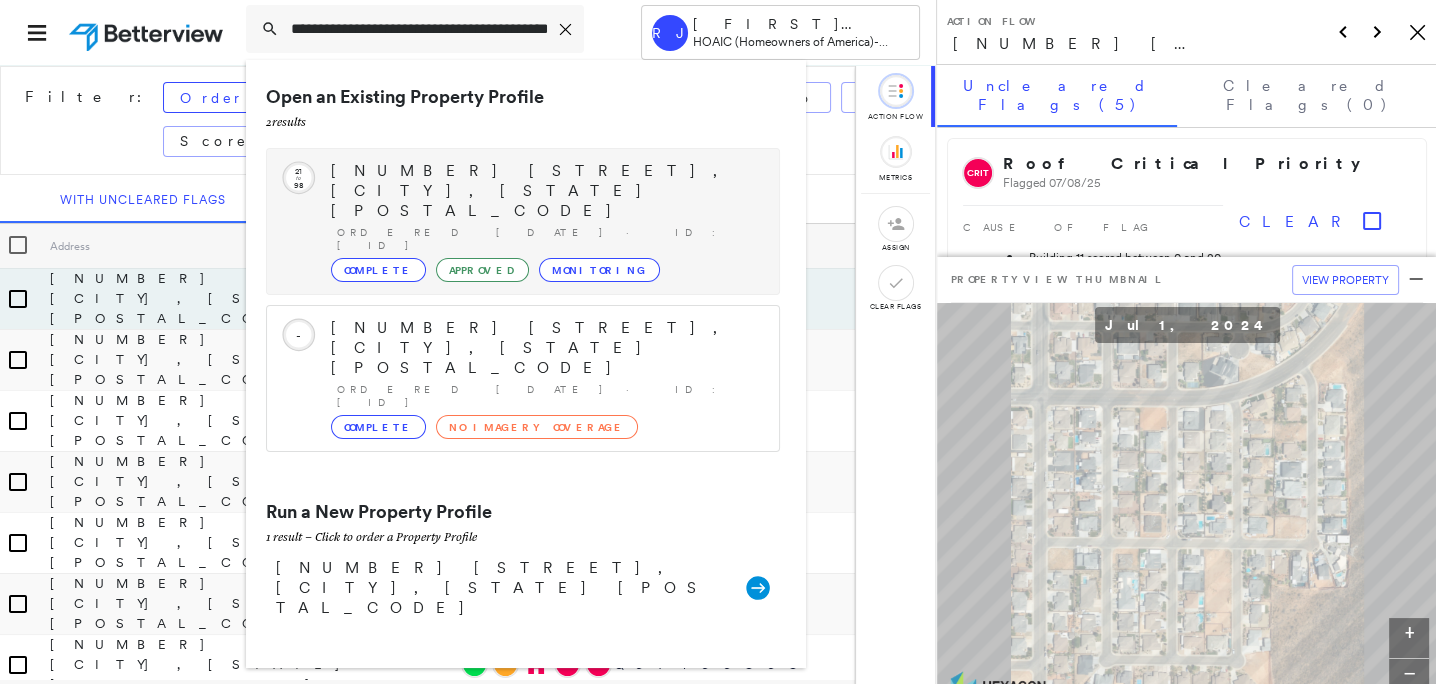 click on "Open an Existing Property Profile 2  result s Circled Text Icon 21 to 98 [NUMBER] [STREET], [CITY], [STATE] Ordered [DATE] · ID: NV-002882-00 Complete Approved Monitoring Circled Text Icon - [NUMBER] [STREET], [CITY], [STATE] Ordered [DATE] · ID: [ID_NUMBER] Complete No Imagery Coverage   Run a New Property Profile 1 result - Click to order a Property Profile [NUMBER] [STREET], [CITY], [STATE] Group Created with Sketch." at bounding box center [526, 364] 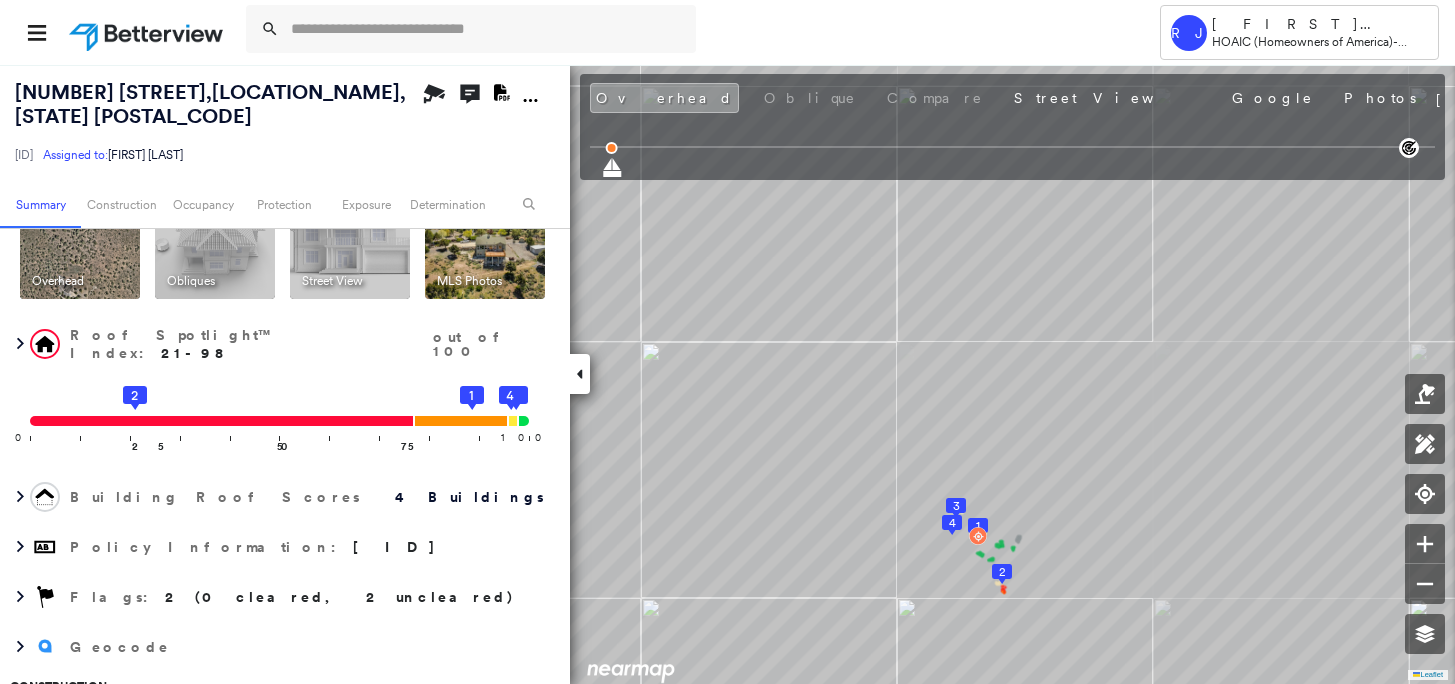 scroll, scrollTop: 517, scrollLeft: 0, axis: vertical 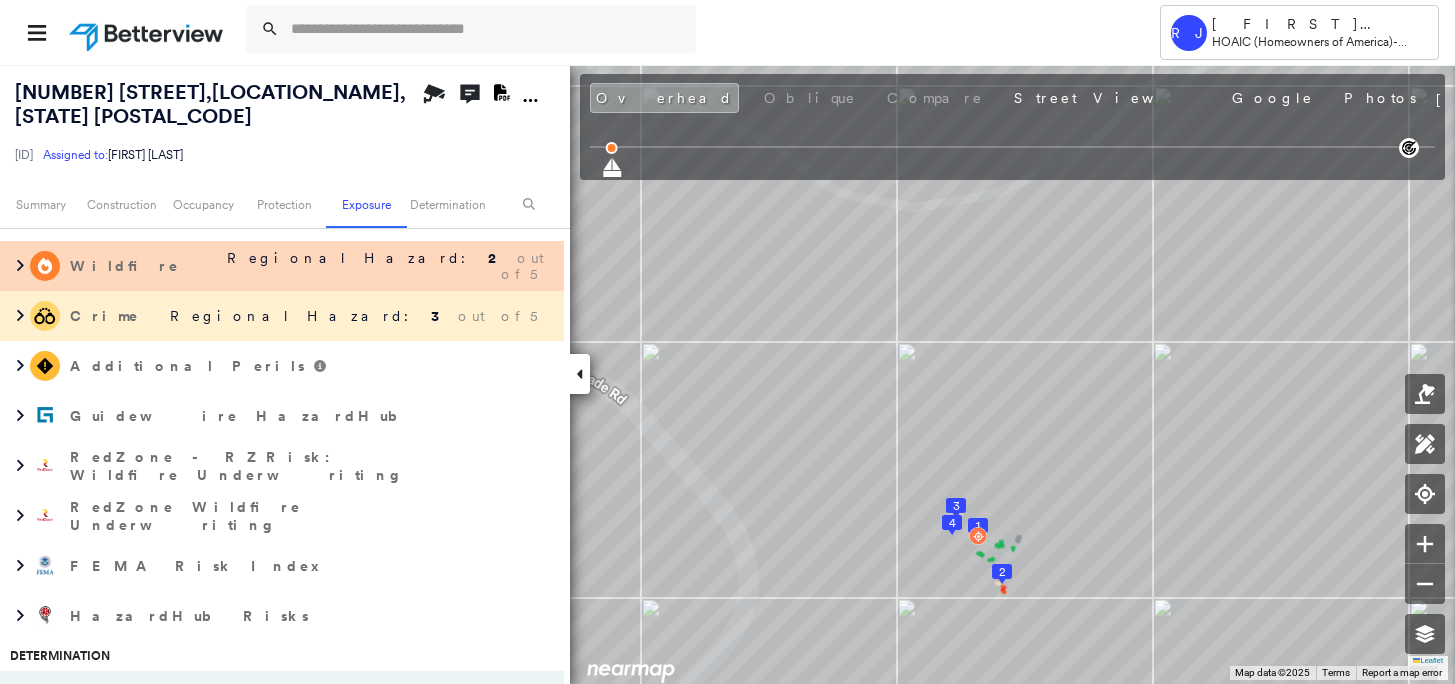 click on "Regional Hazard:" at bounding box center (355, 258) 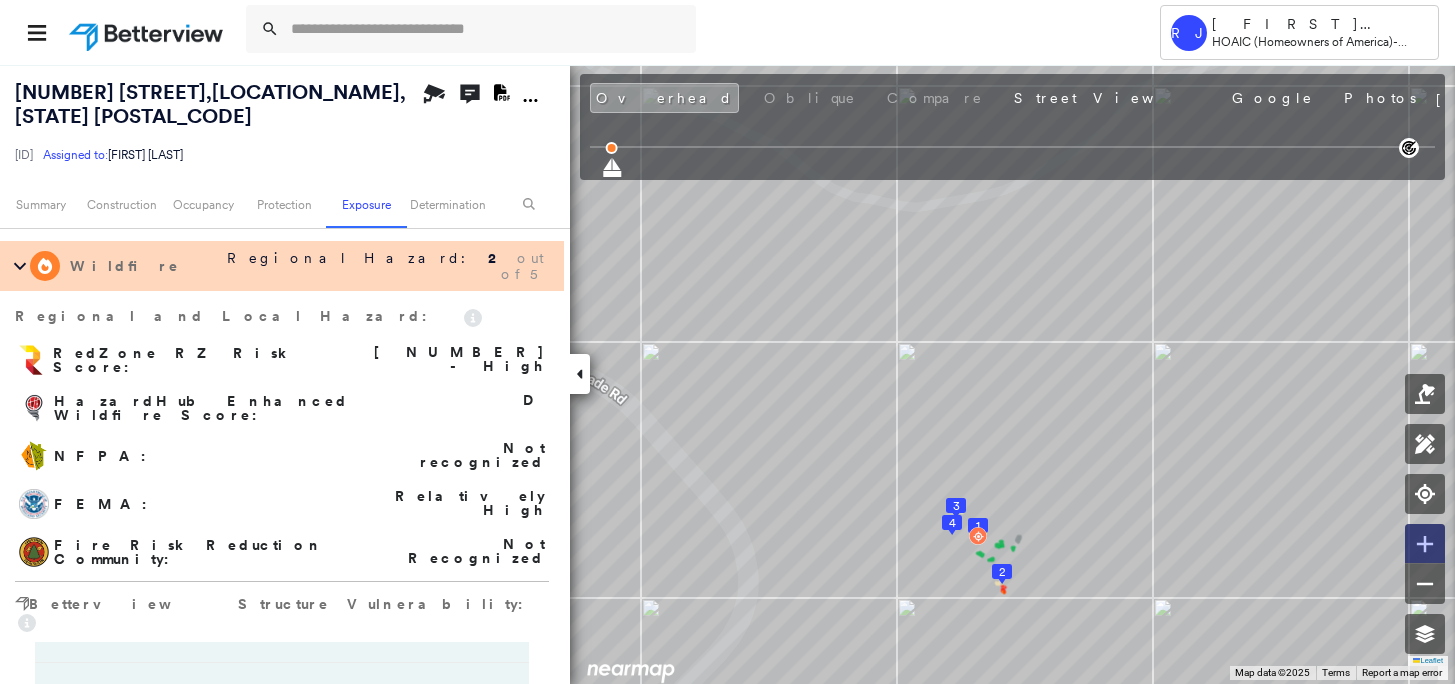 click 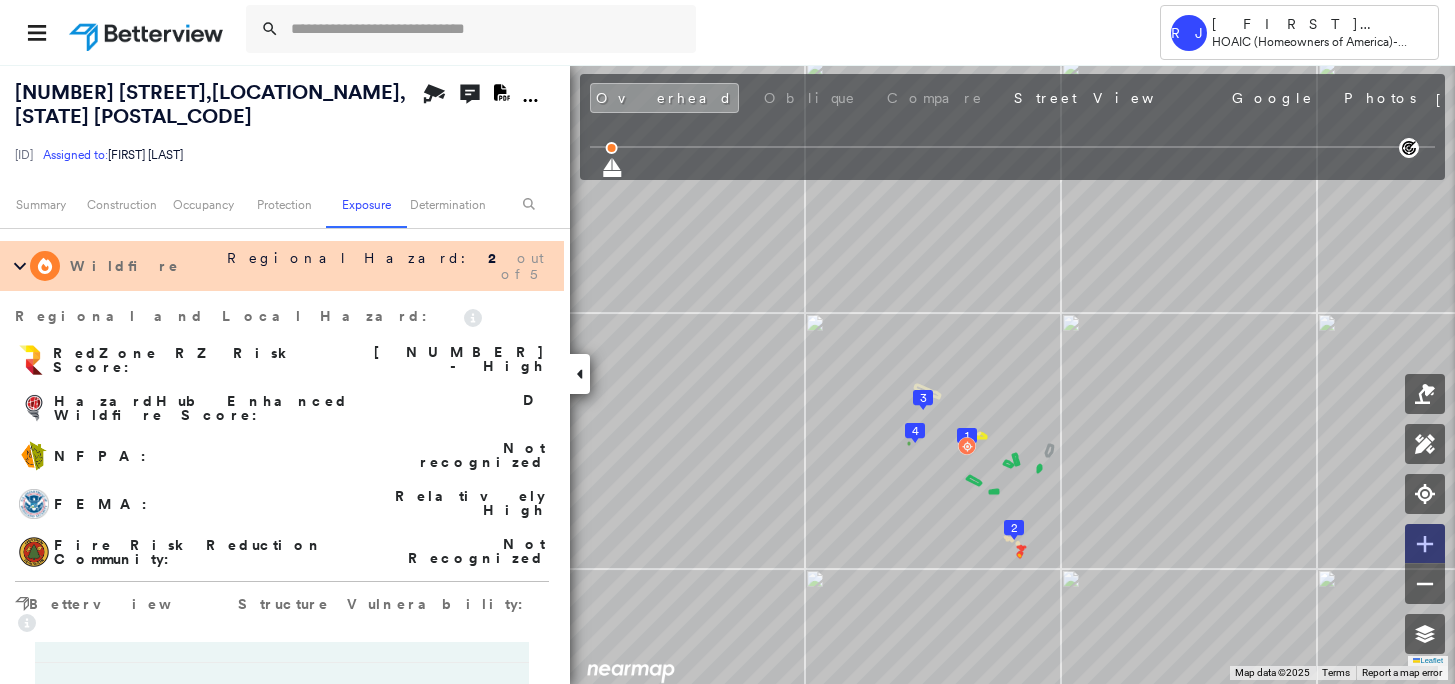 click 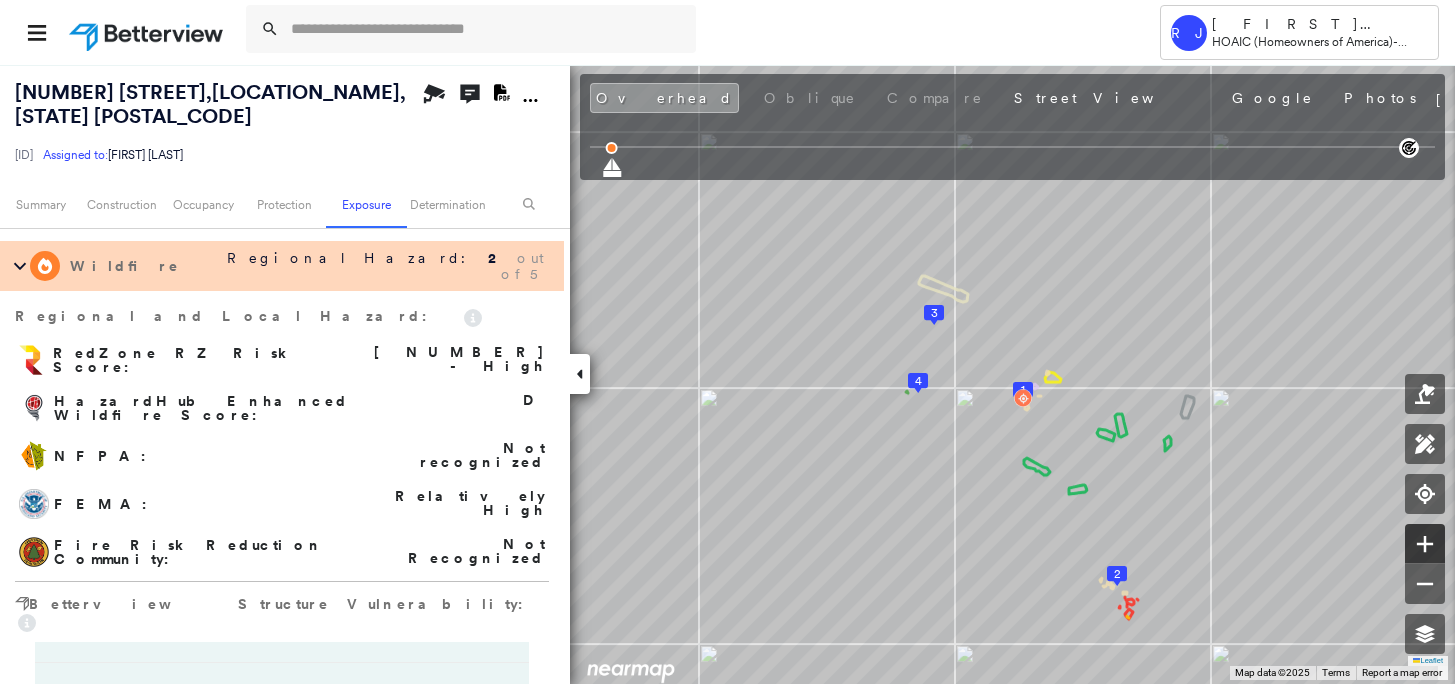 click 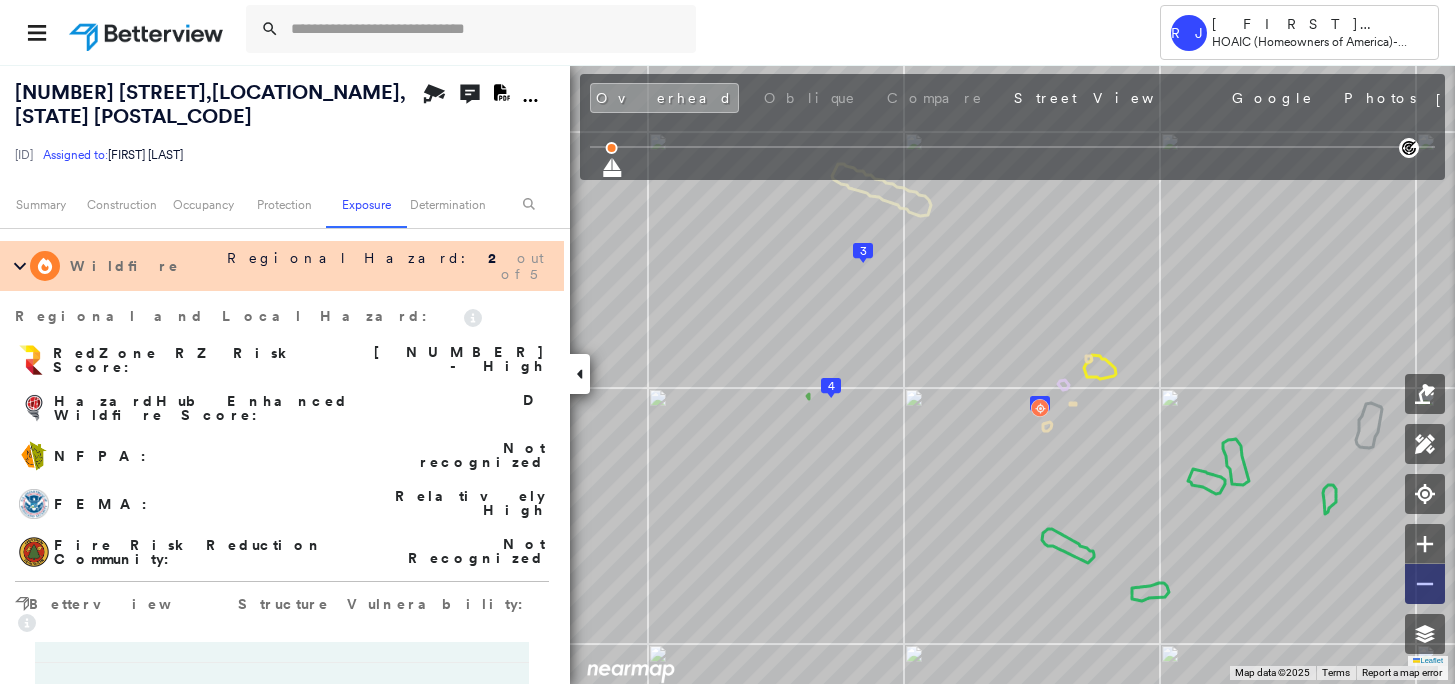 click at bounding box center (1425, 584) 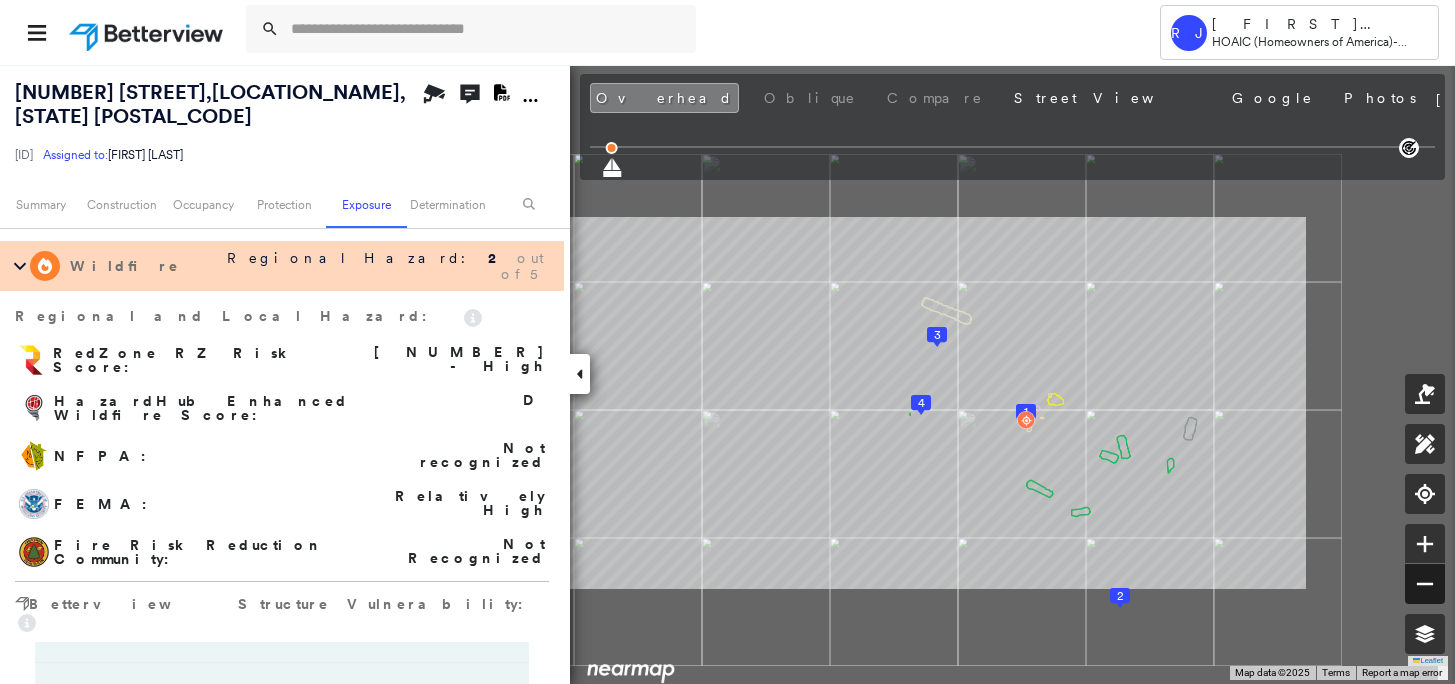 click at bounding box center (1425, 584) 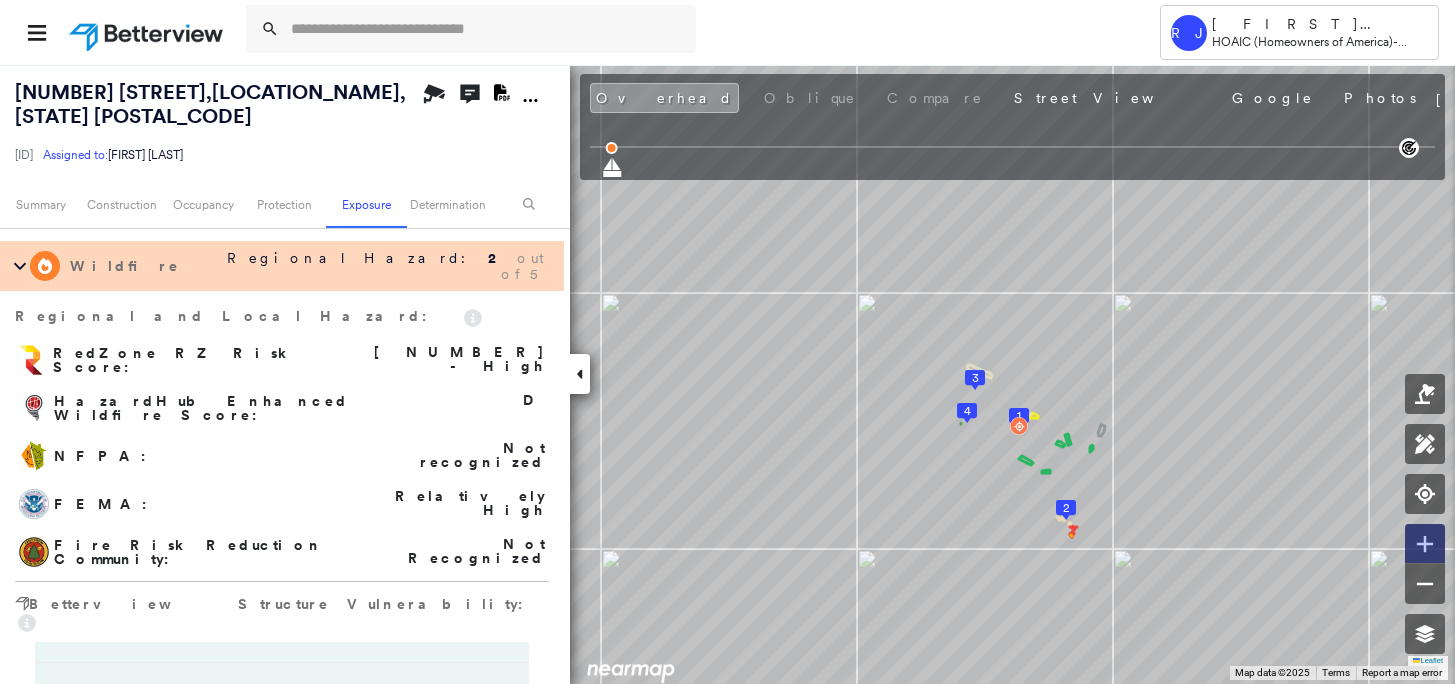 click 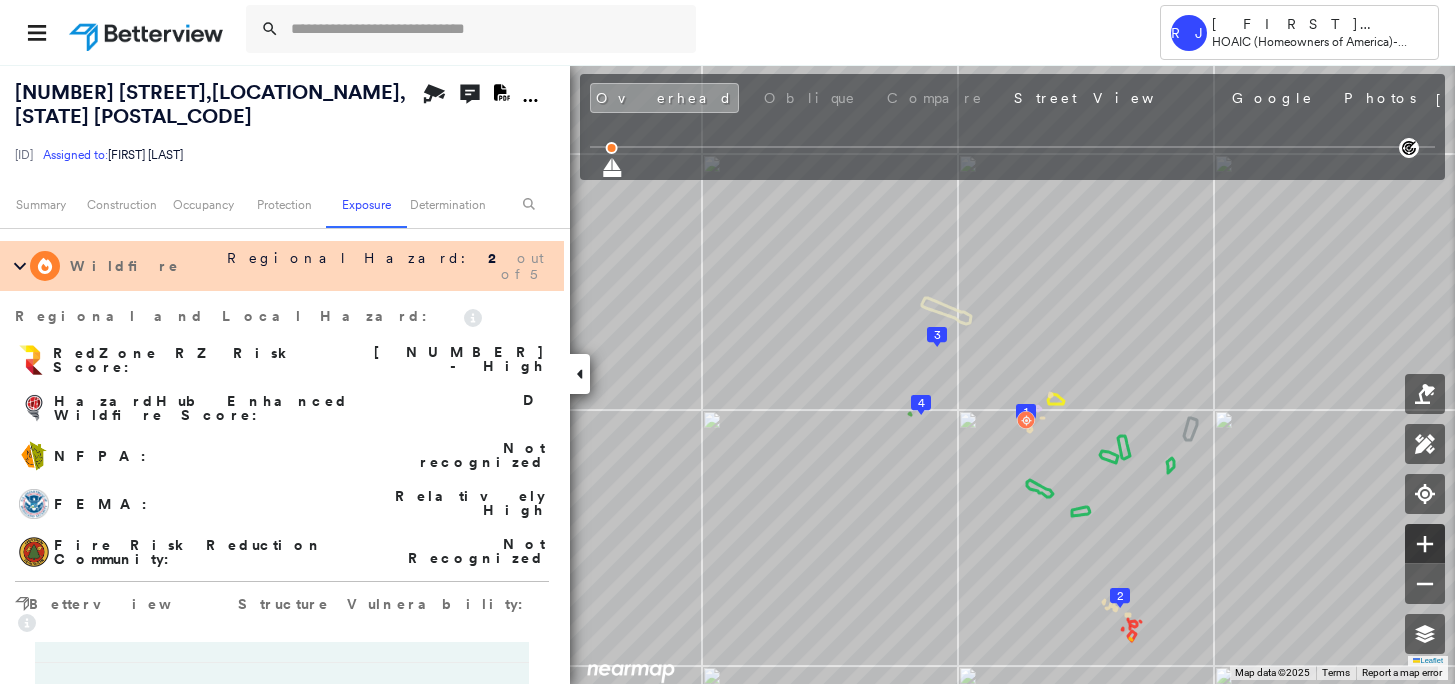 click 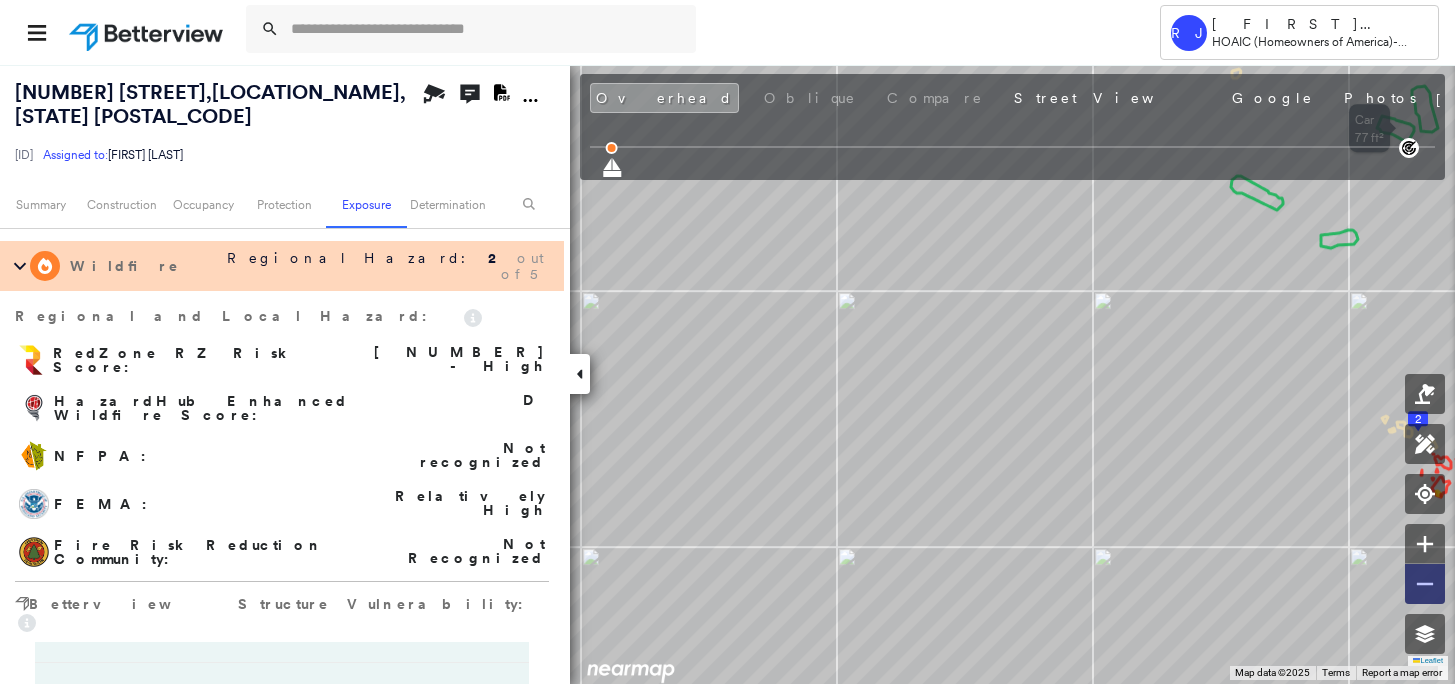 click 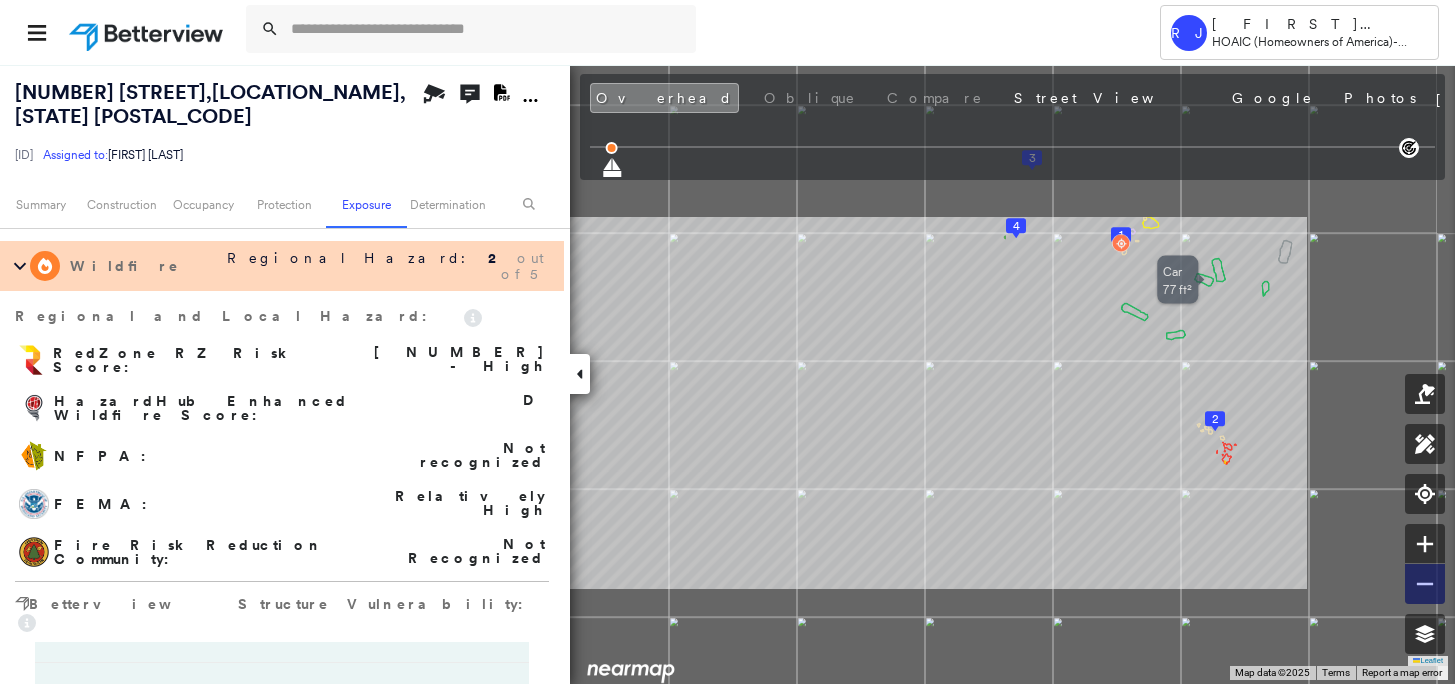 click 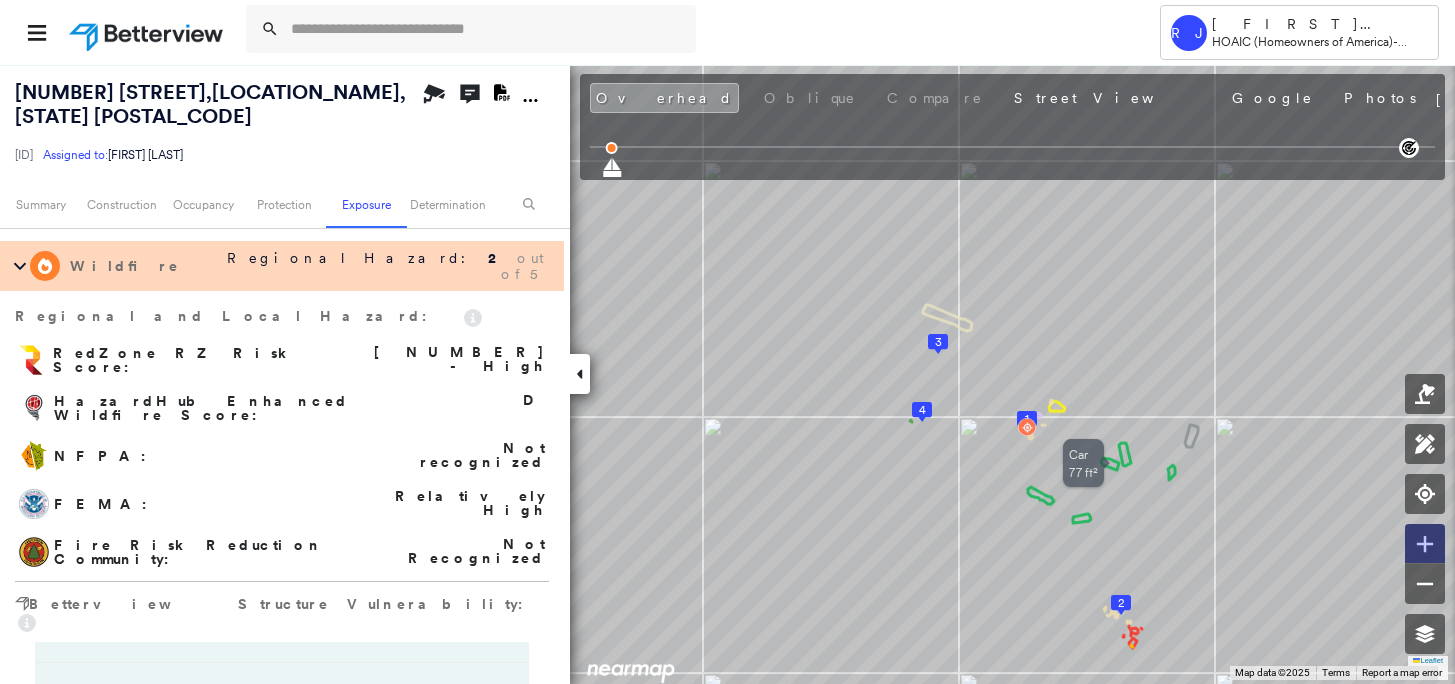 click 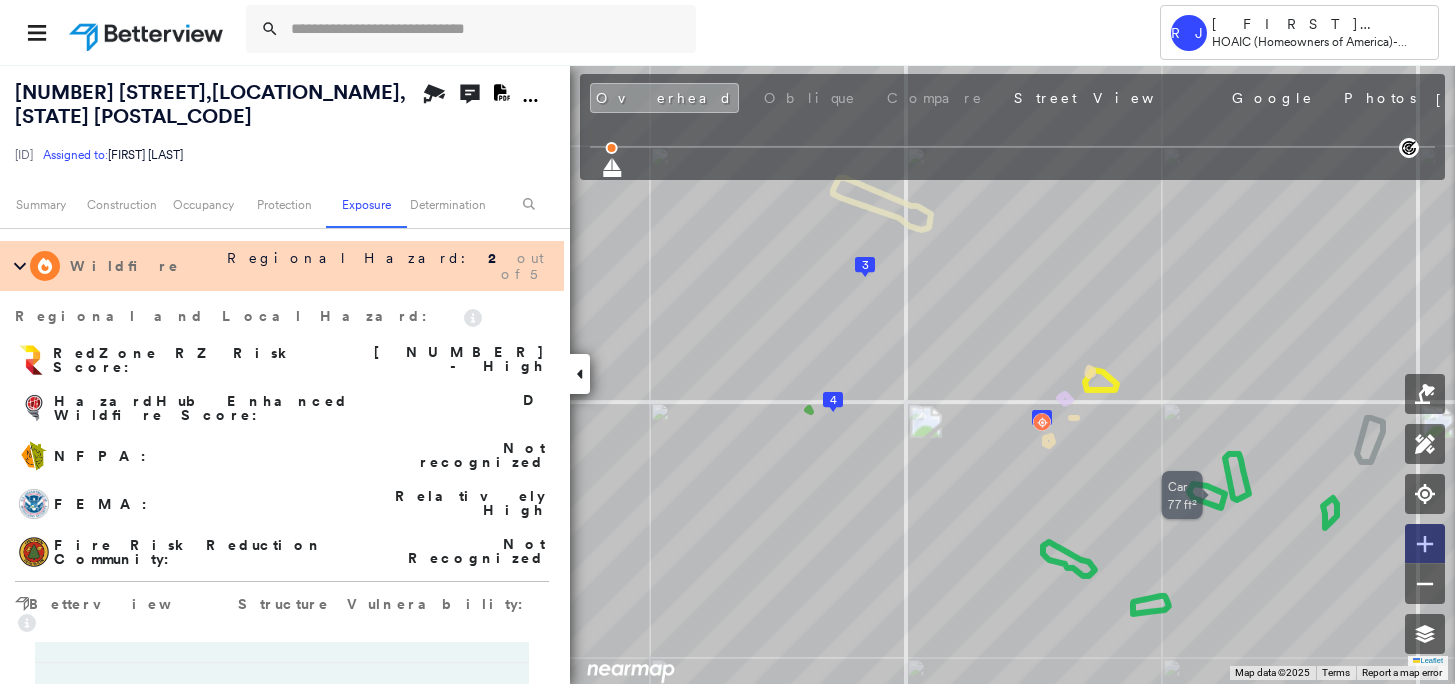 click 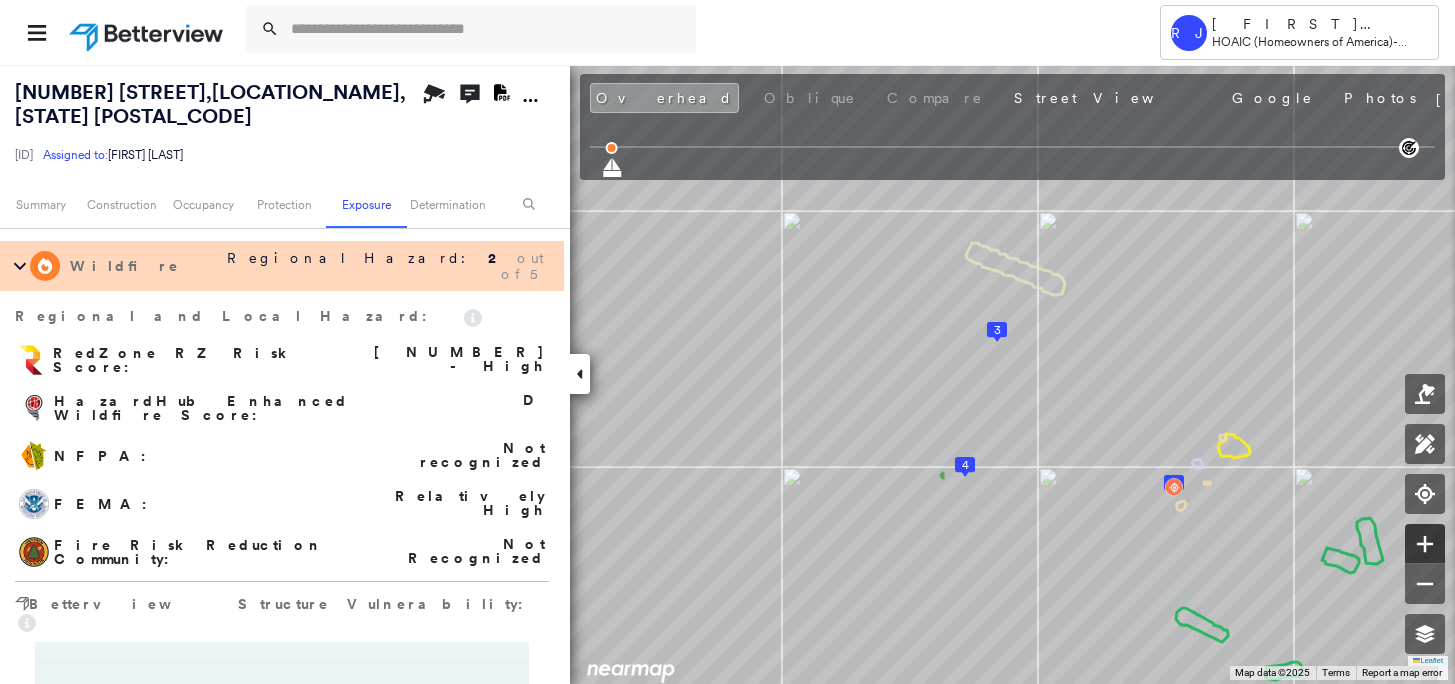 click at bounding box center [1425, 544] 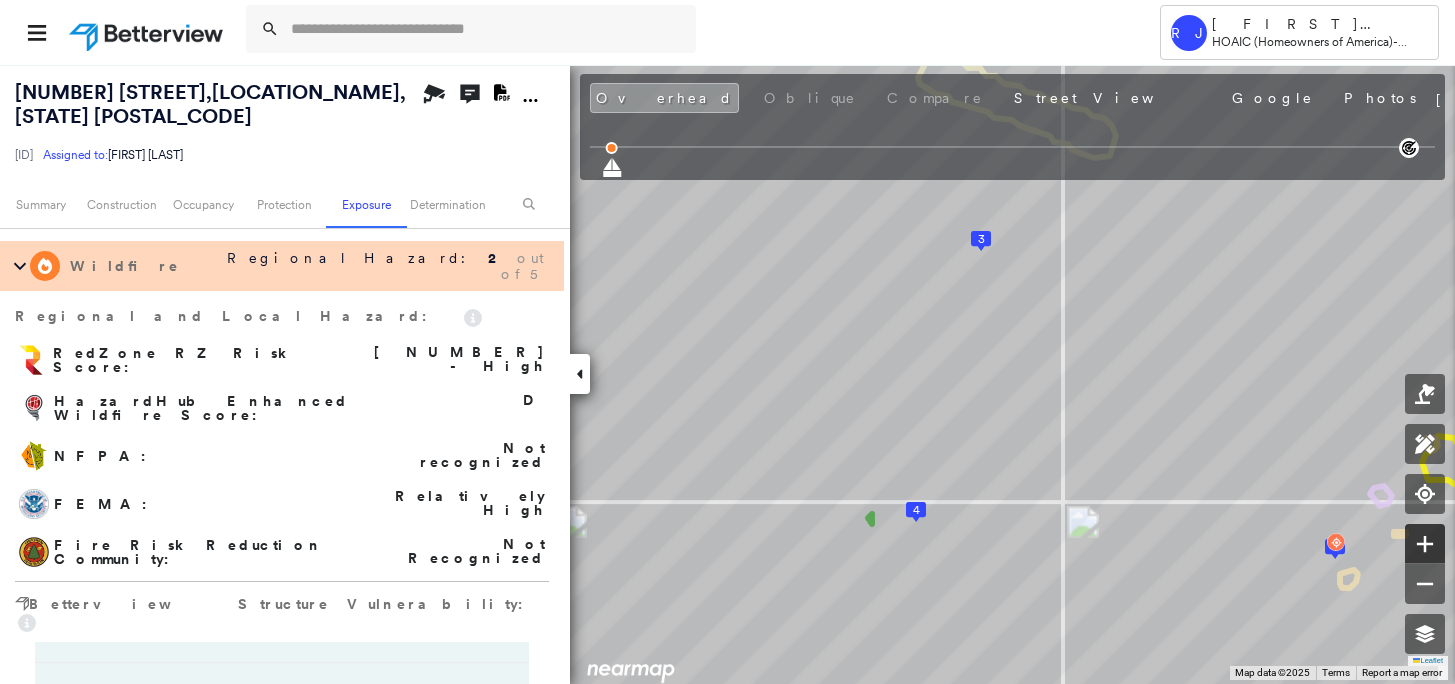click at bounding box center (1425, 544) 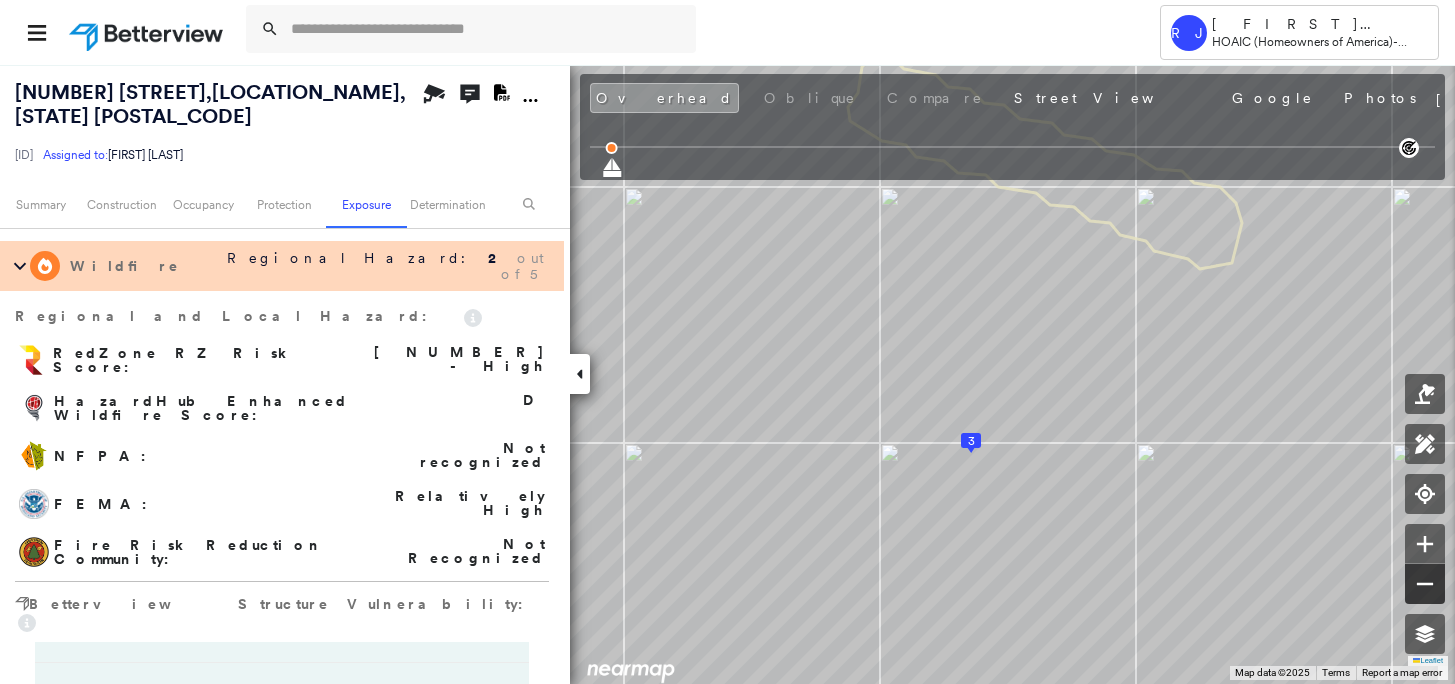click 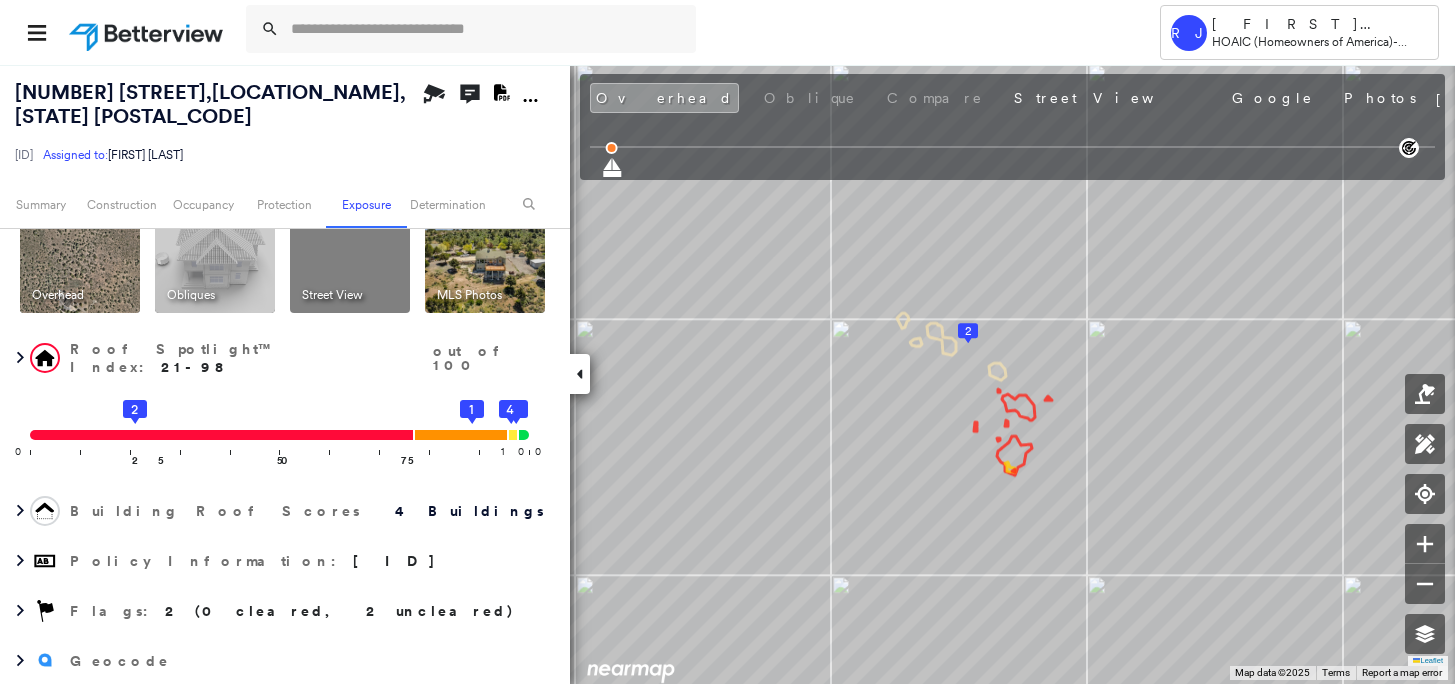 scroll, scrollTop: 0, scrollLeft: 0, axis: both 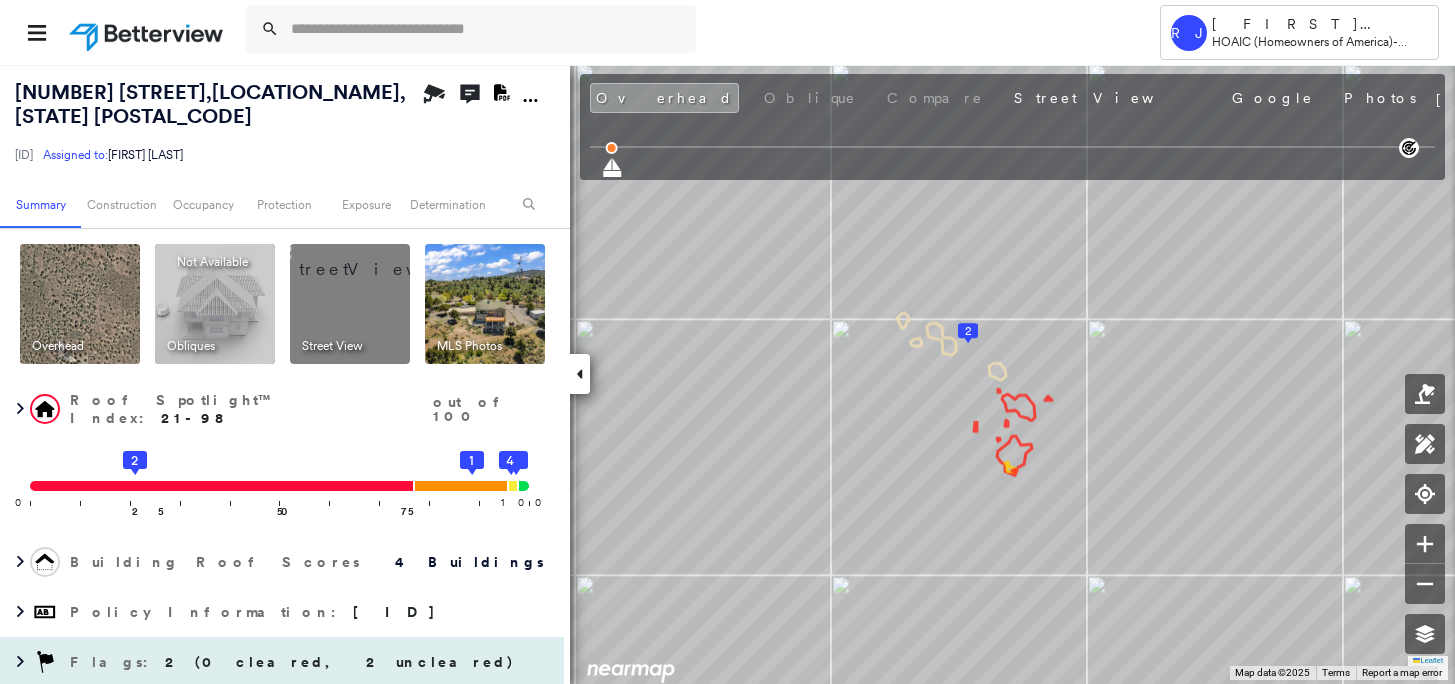 click on "Flags :  2 (0 cleared, 2 uncleared)" at bounding box center (294, 662) 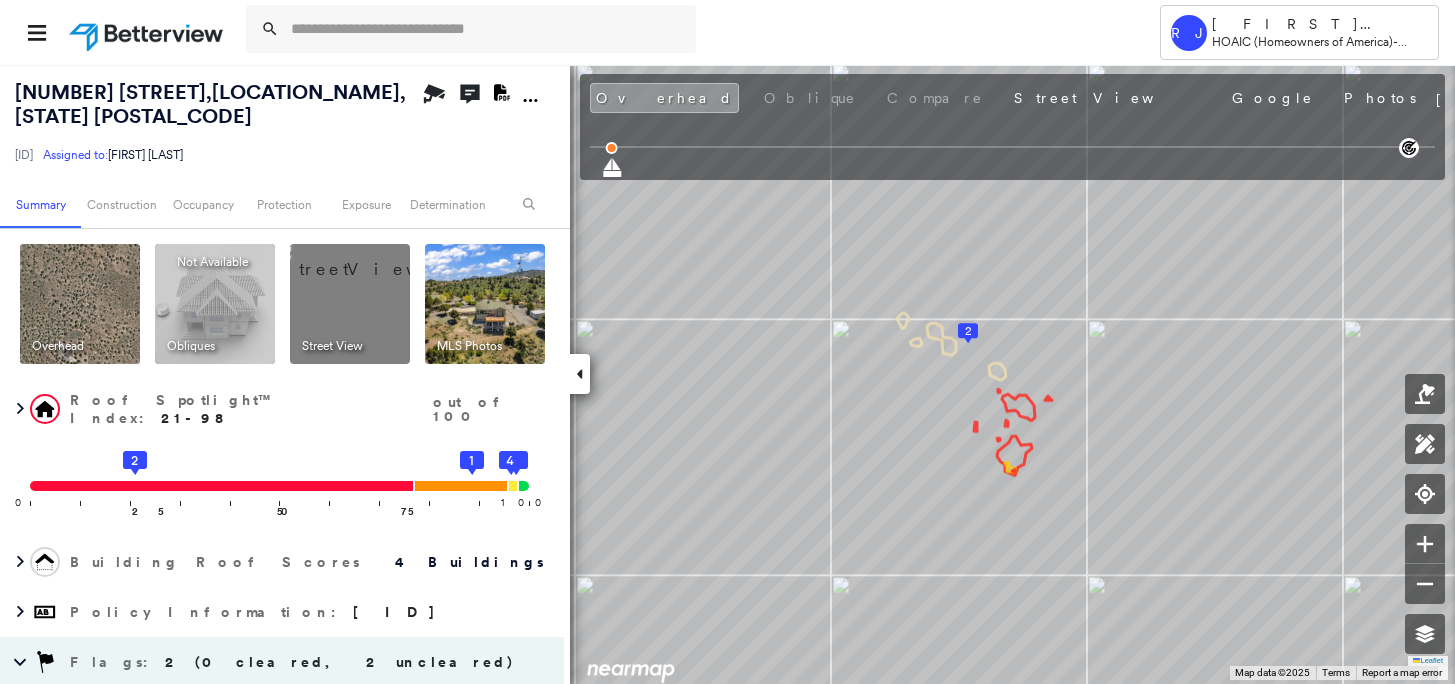 scroll, scrollTop: 650, scrollLeft: 0, axis: vertical 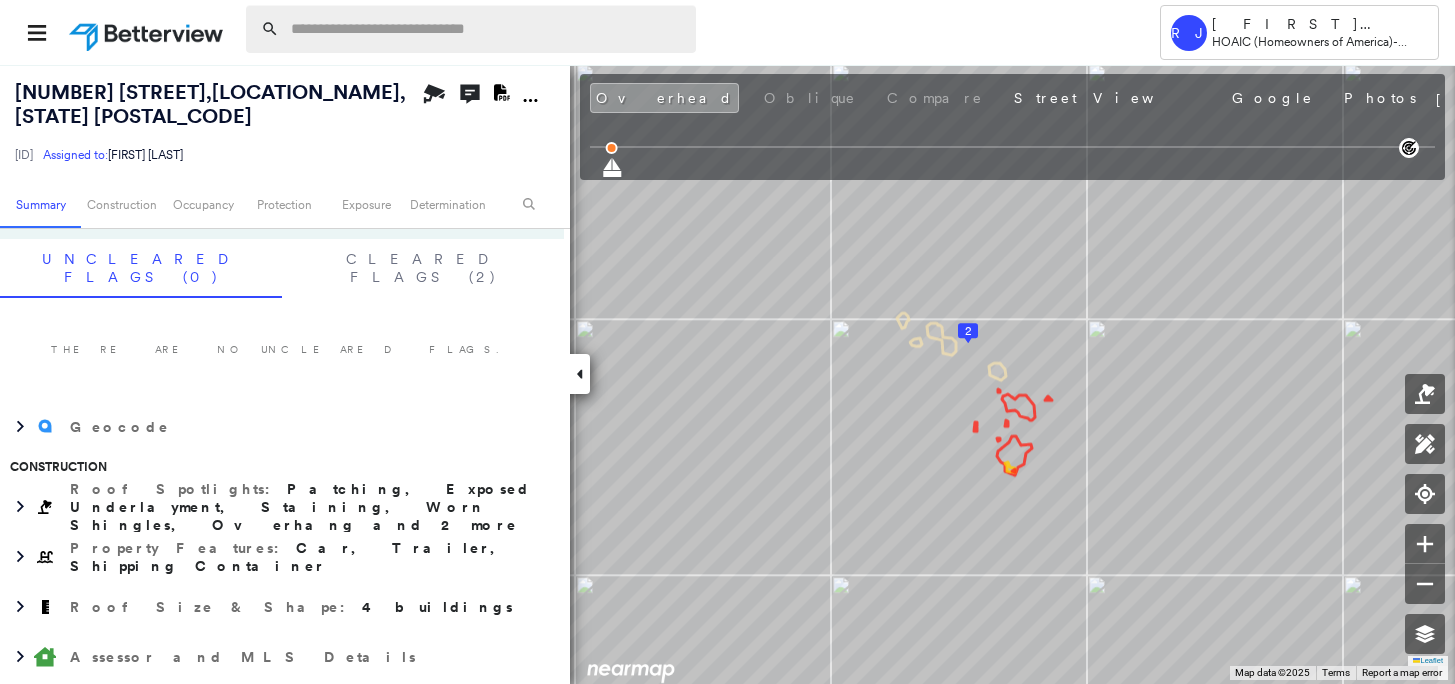 click at bounding box center [487, 29] 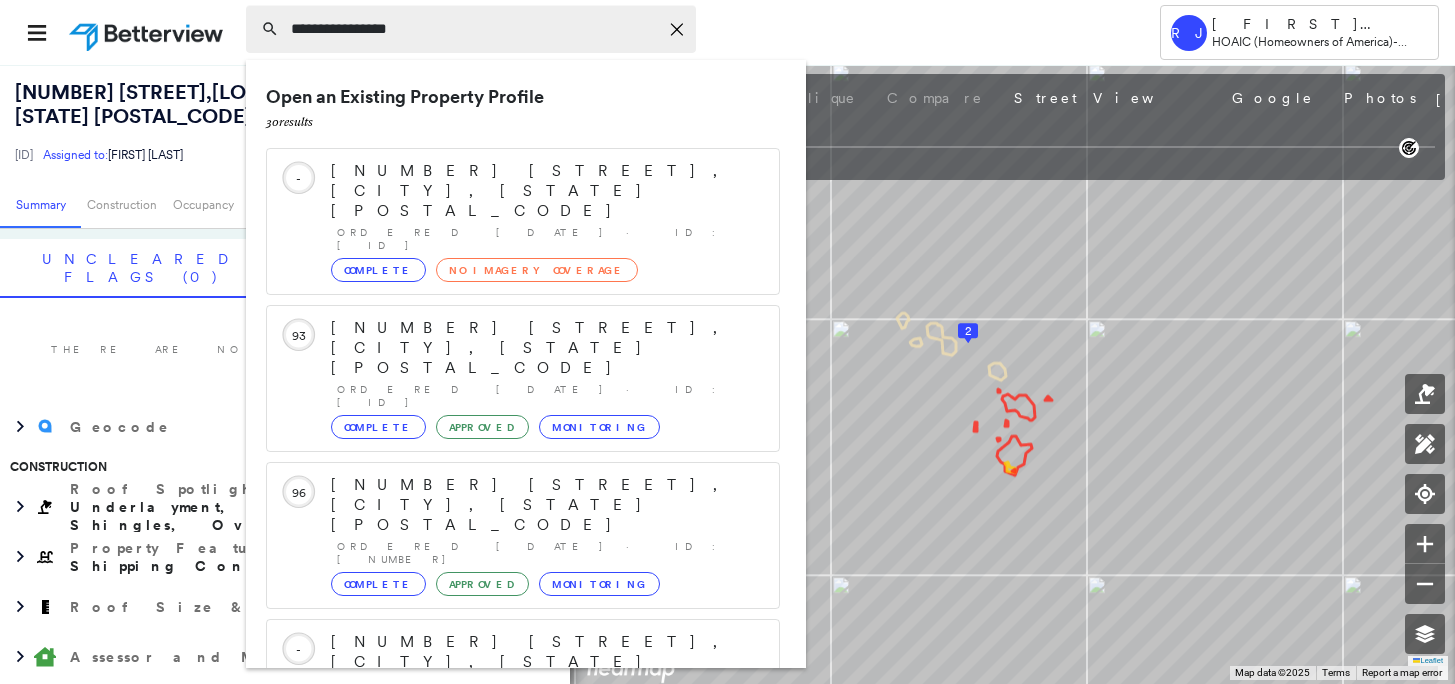 type on "**********" 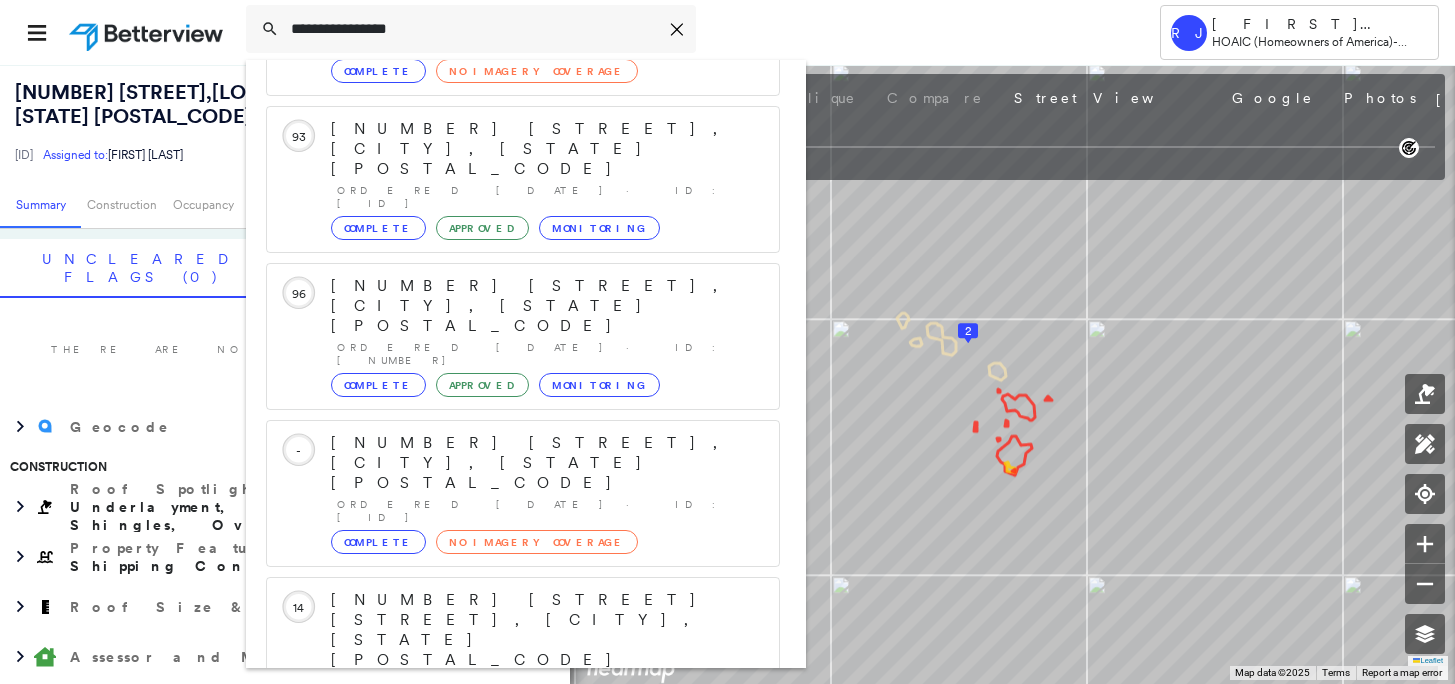 scroll, scrollTop: 207, scrollLeft: 0, axis: vertical 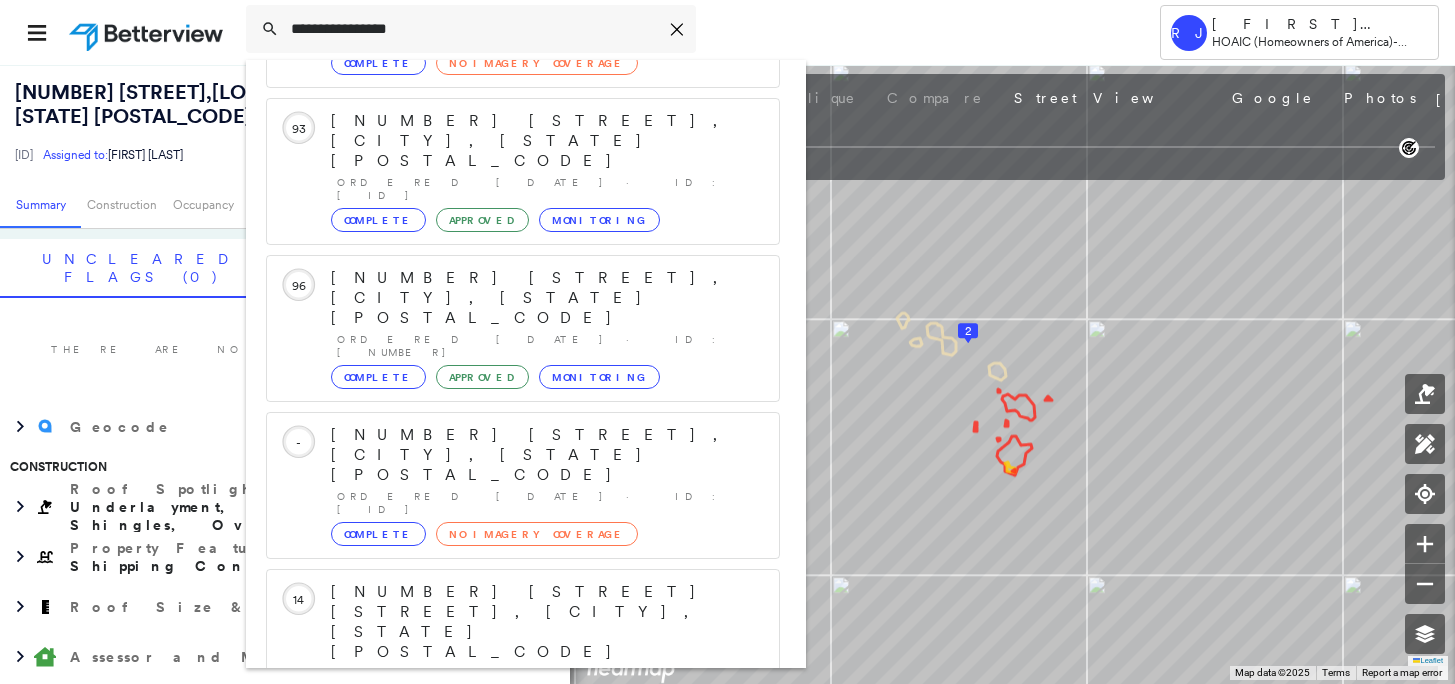 click on "[NUMBER] [STREET], [CITY], [STATE] [POSTAL_CODE]" at bounding box center [501, 924] 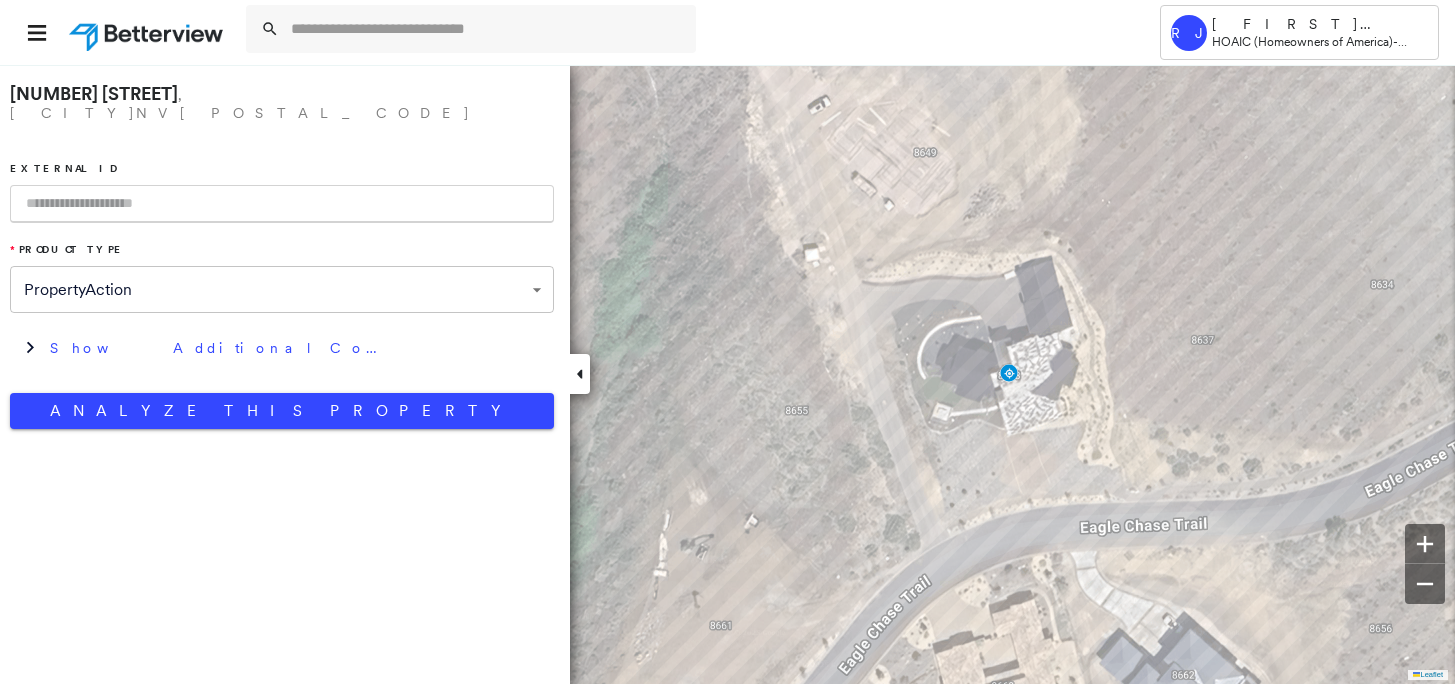 click at bounding box center (282, 204) 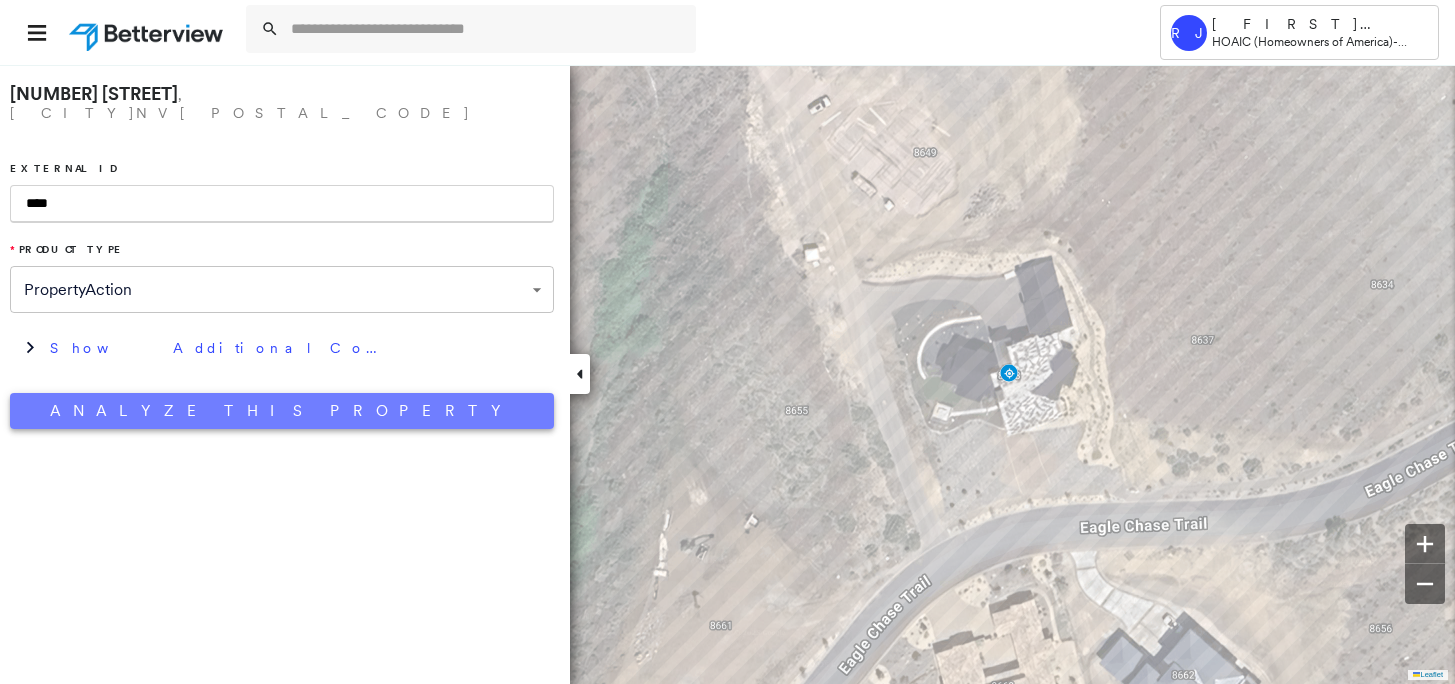 type on "****" 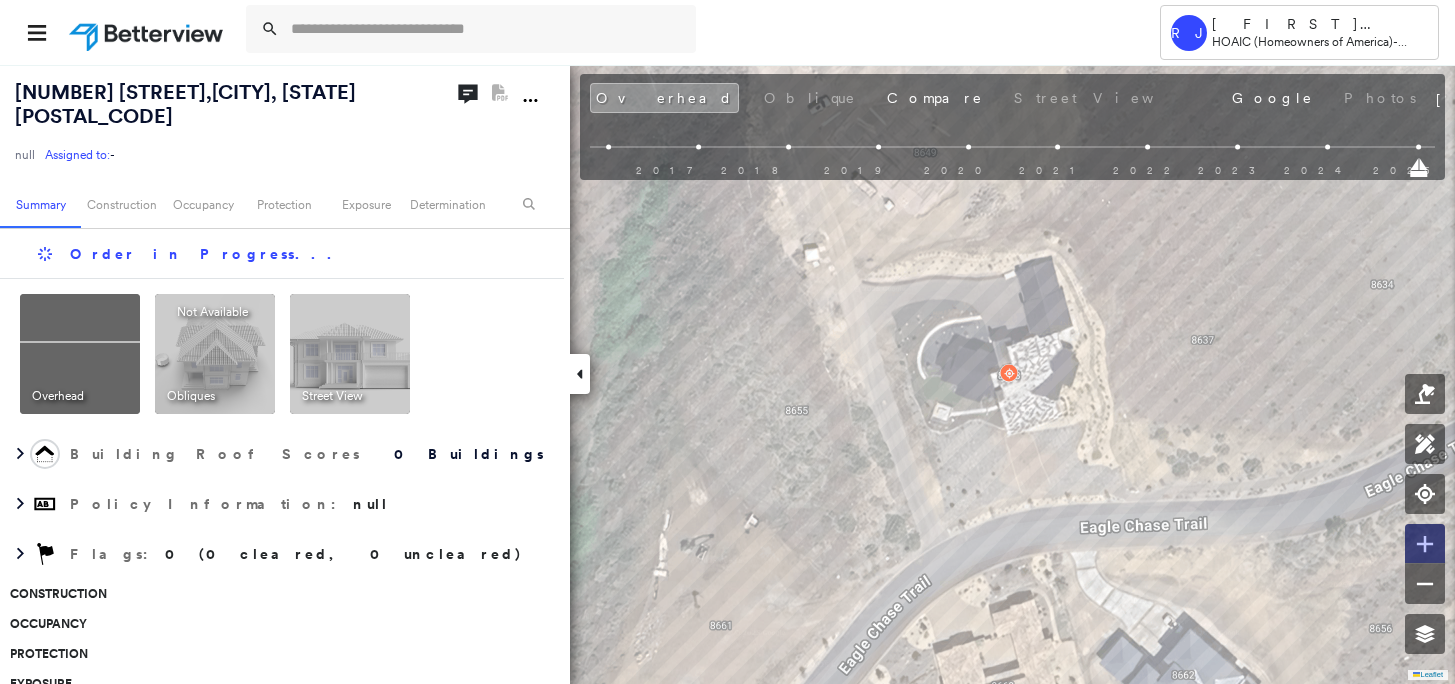 click 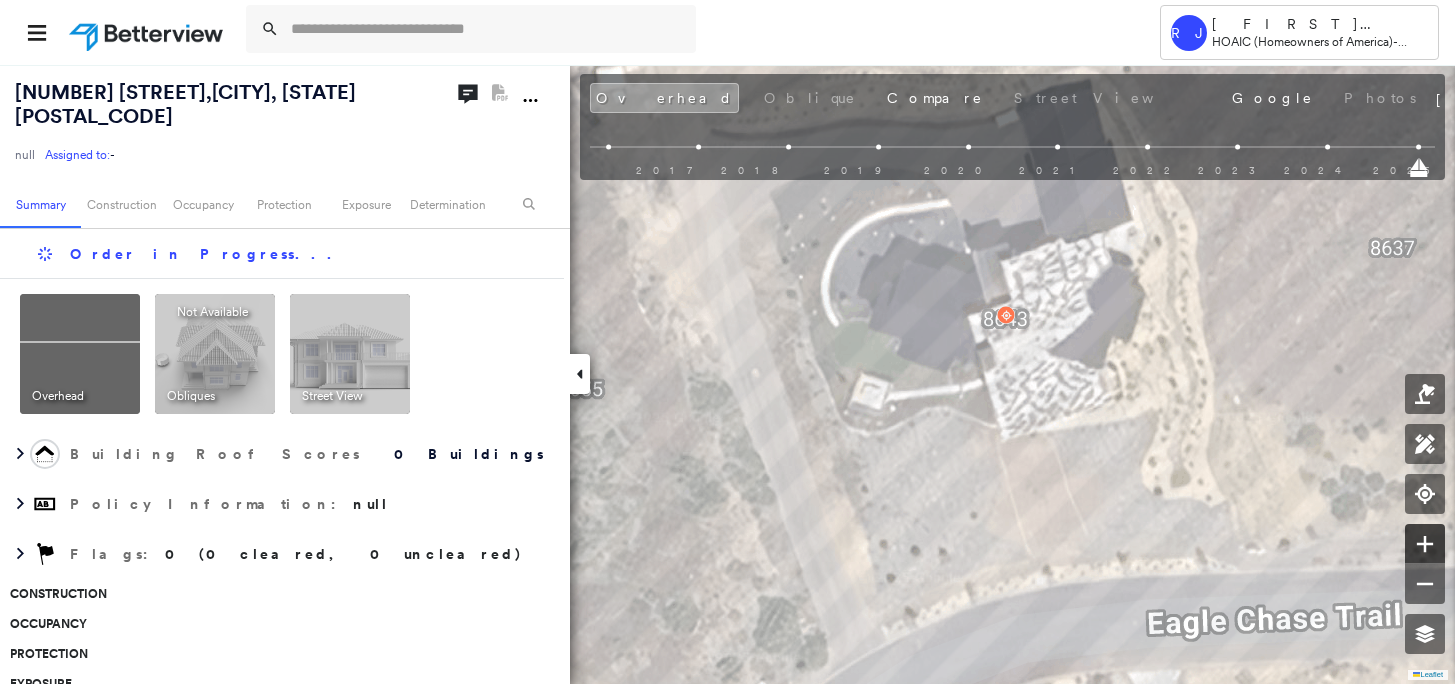click 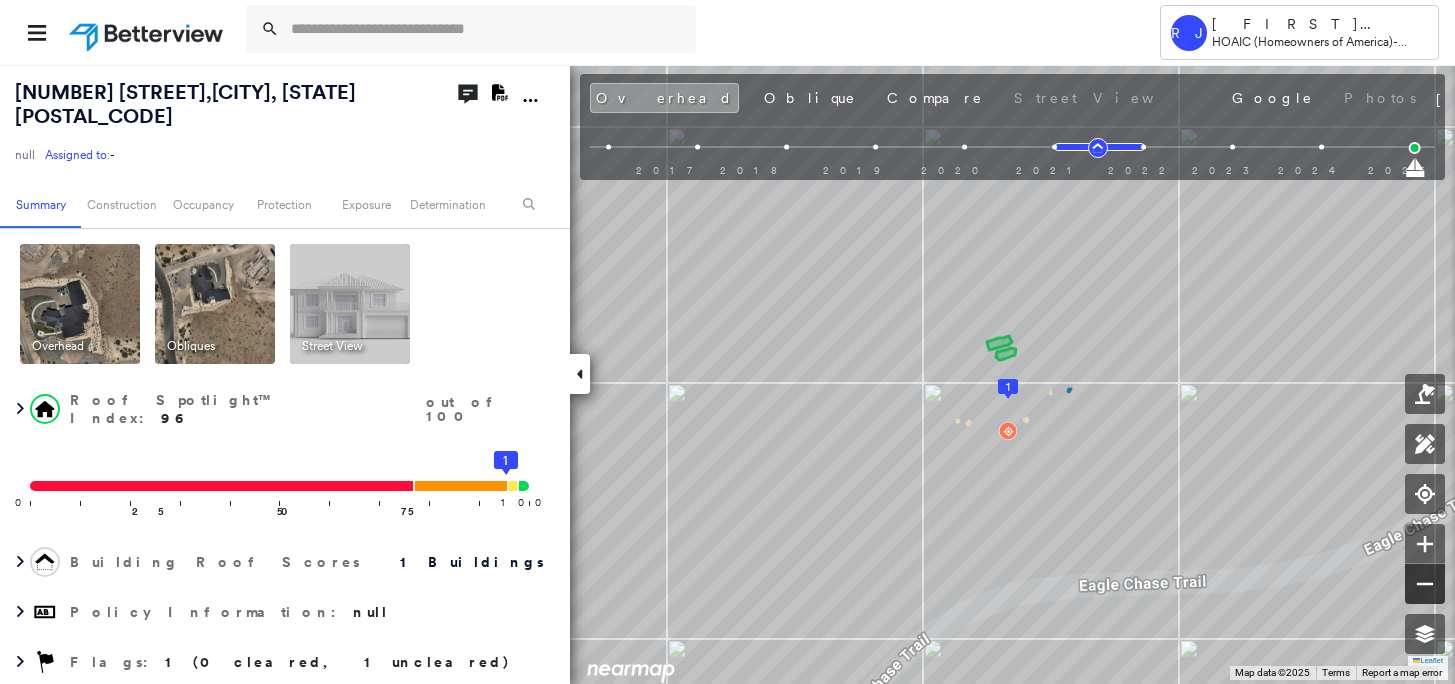 click at bounding box center [1425, 584] 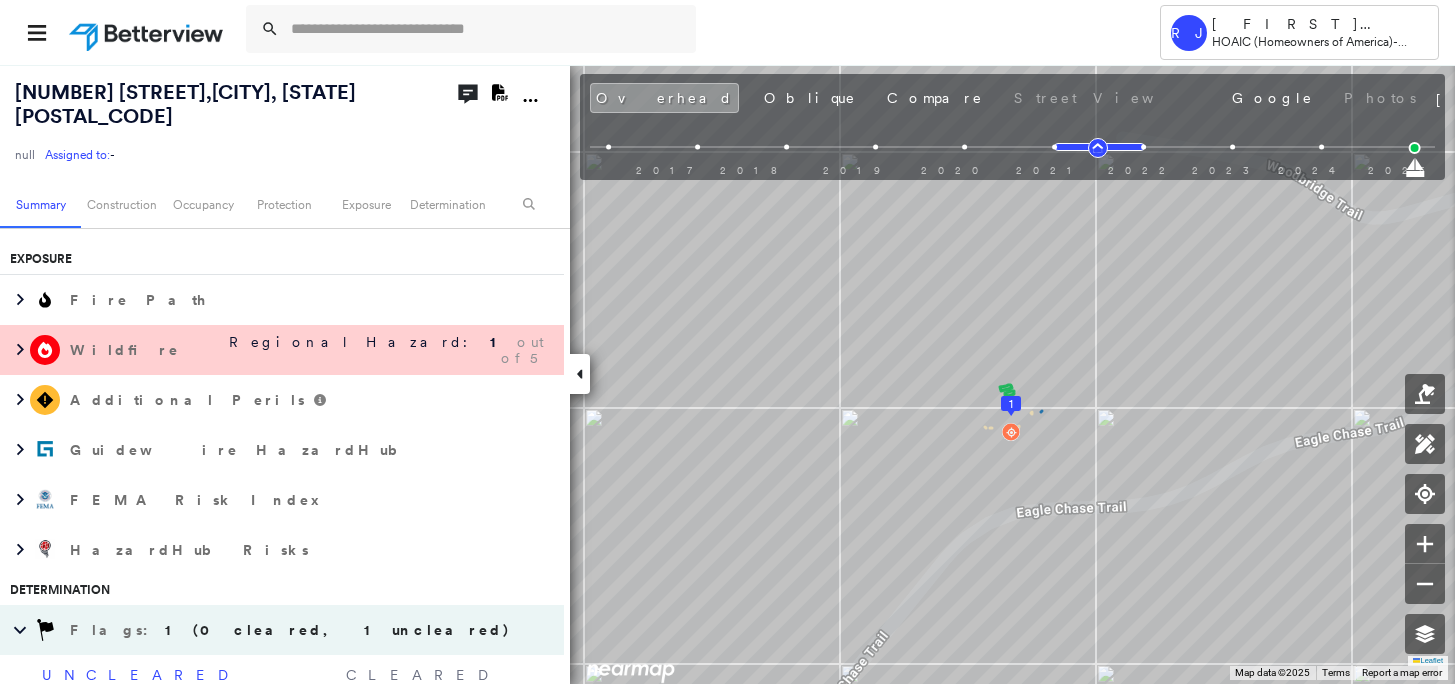 scroll, scrollTop: 1506, scrollLeft: 0, axis: vertical 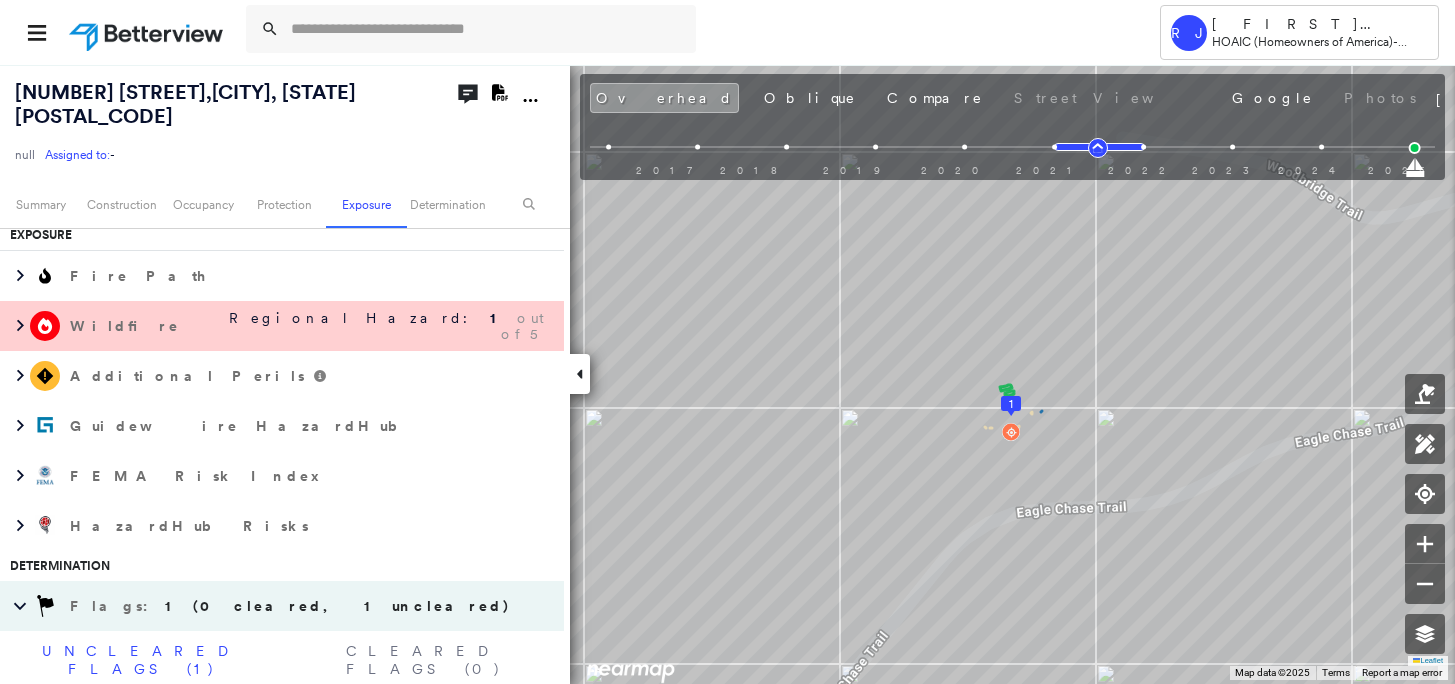 click on "Regional Hazard:" at bounding box center [357, 318] 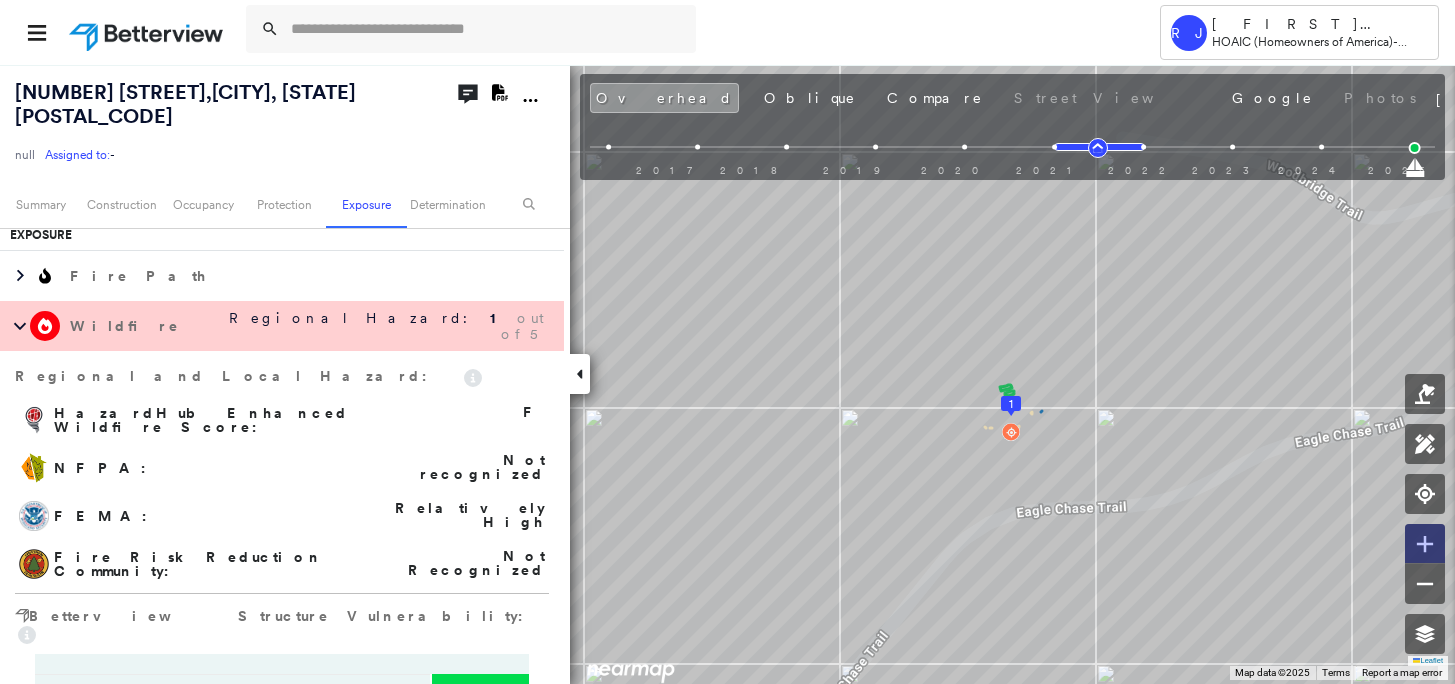 click 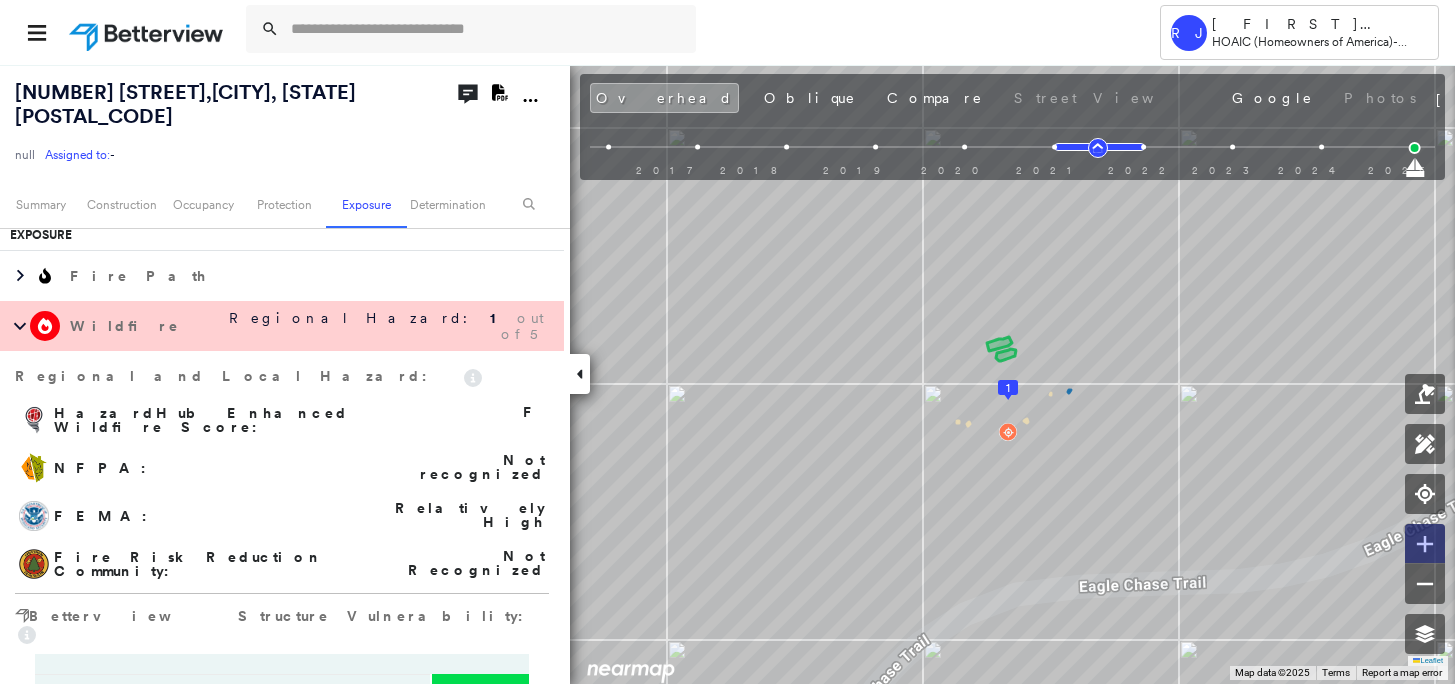 click at bounding box center (1425, 544) 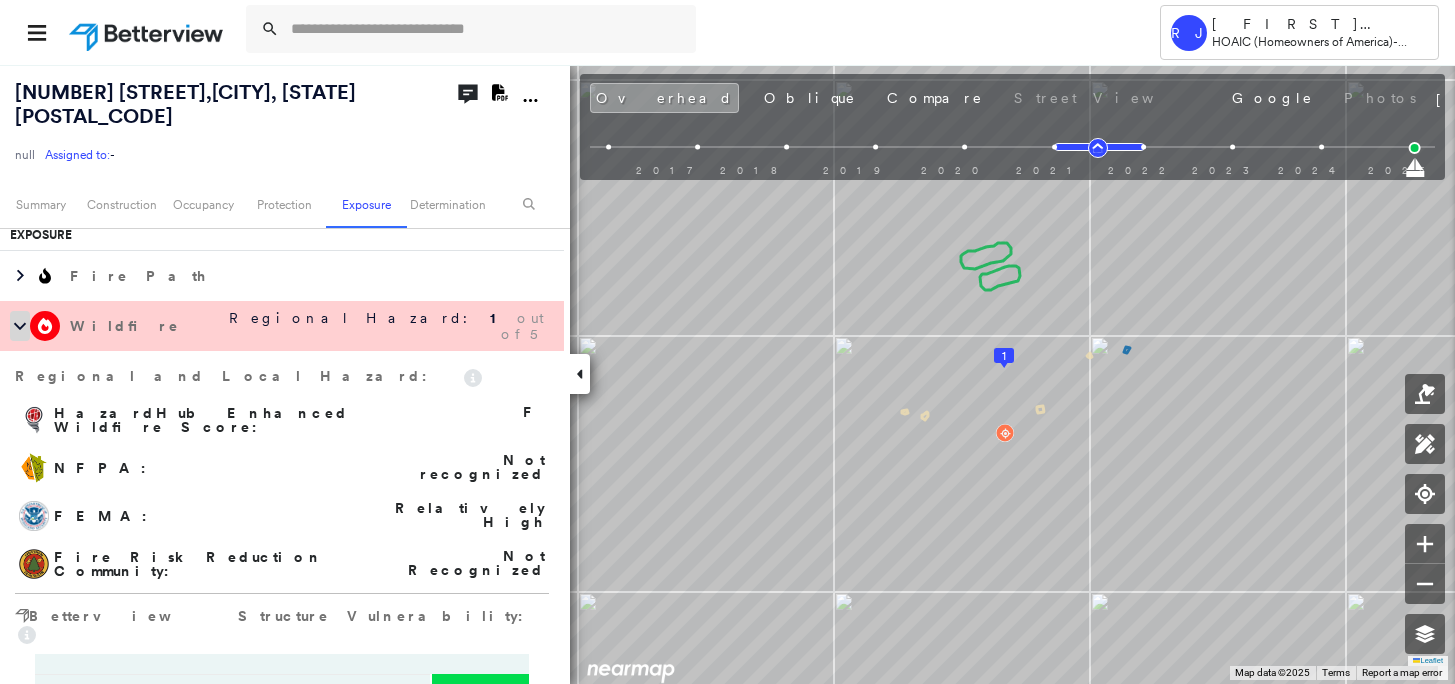 click 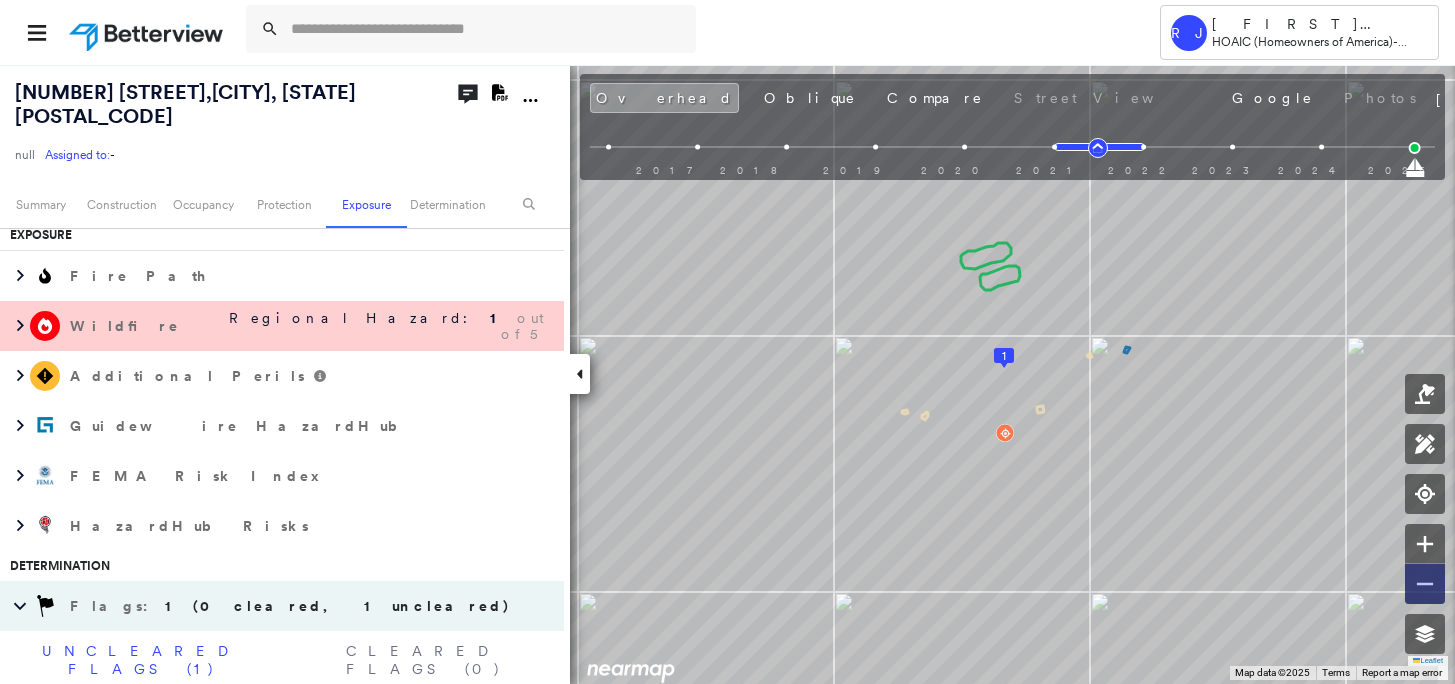 click at bounding box center (1425, 584) 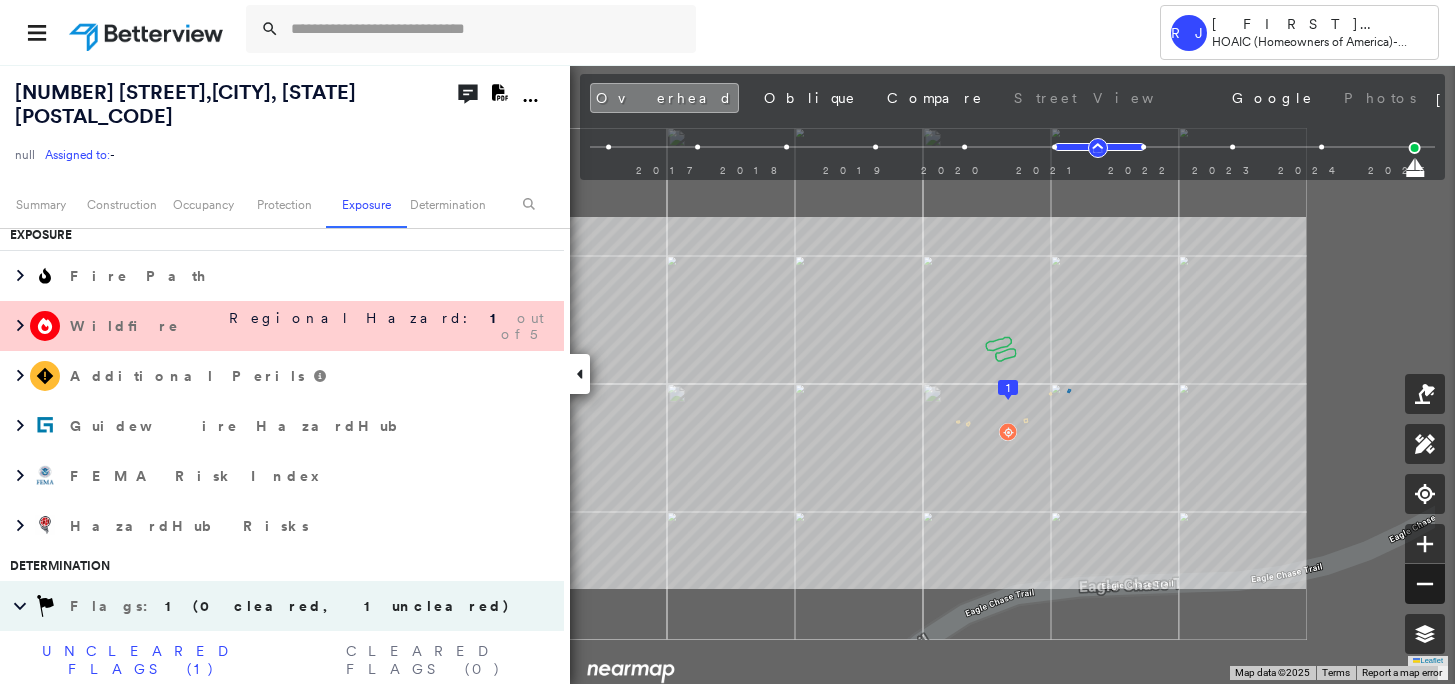 click at bounding box center (1425, 584) 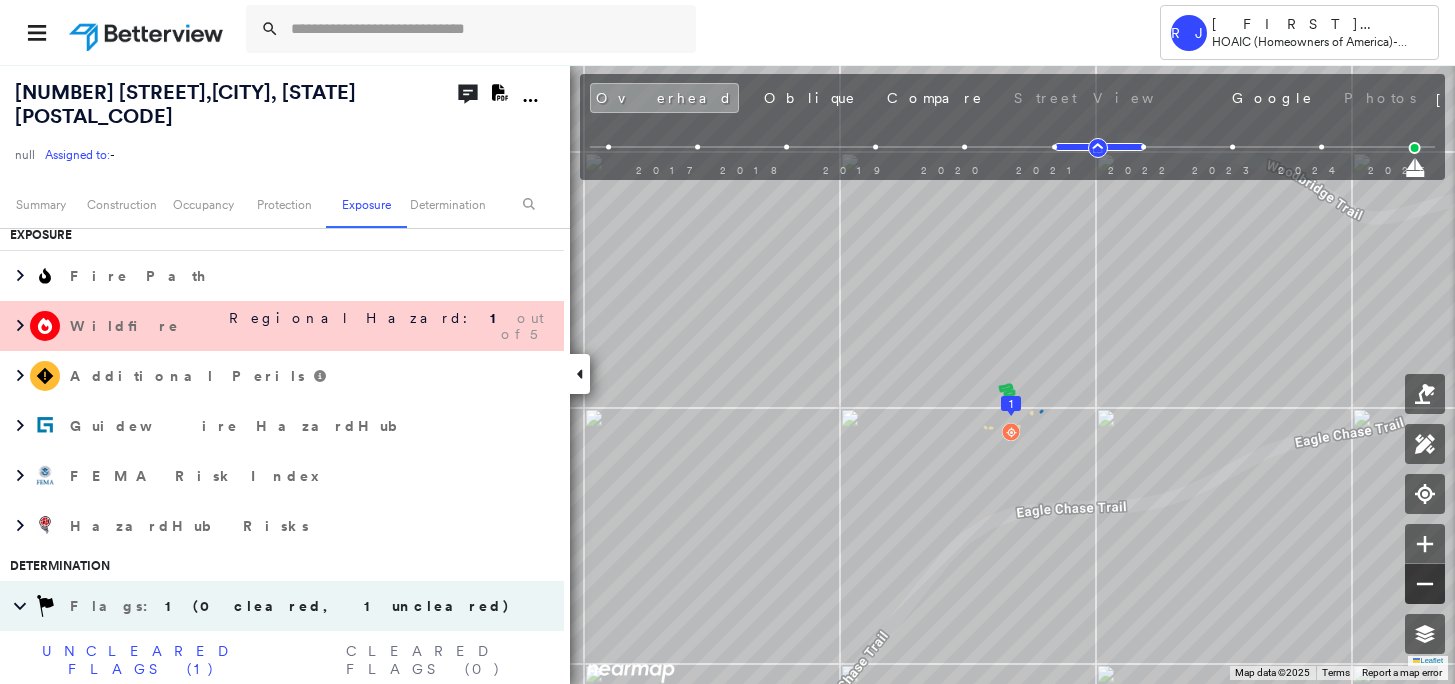 click at bounding box center [1425, 584] 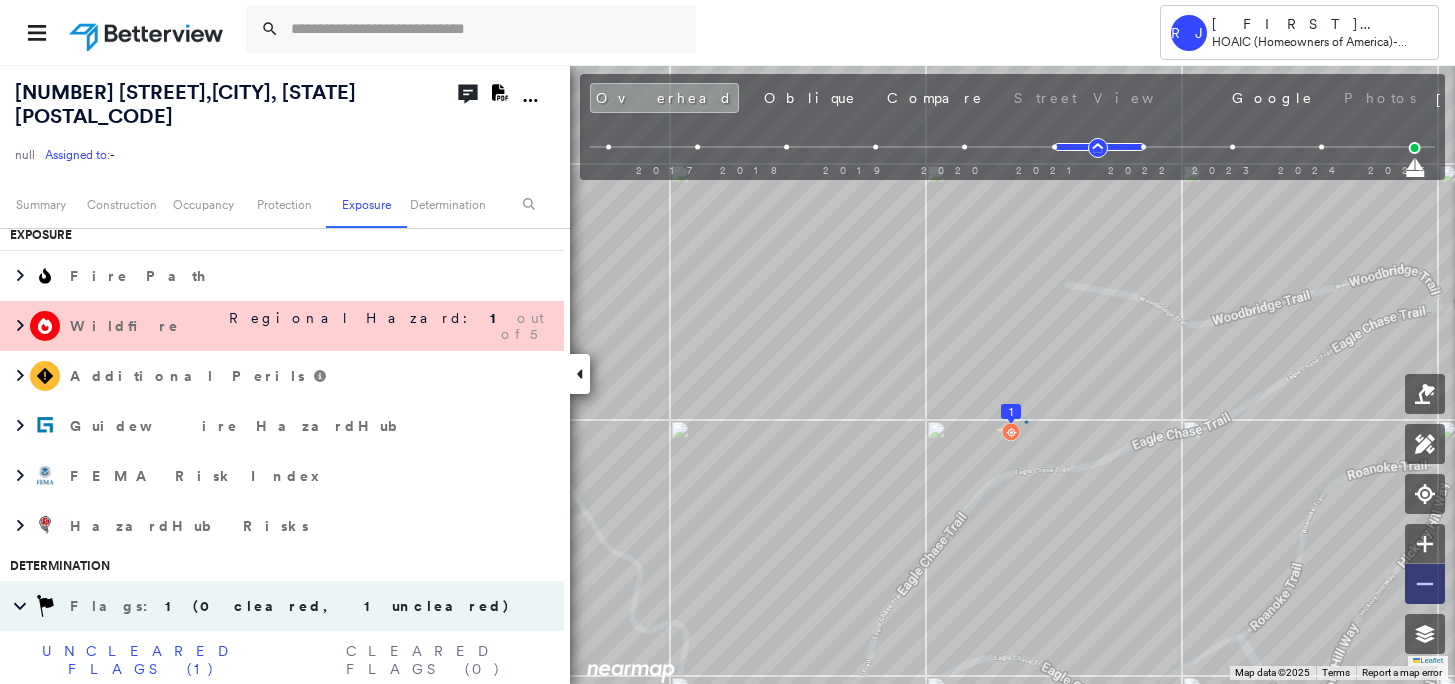 click at bounding box center (1425, 584) 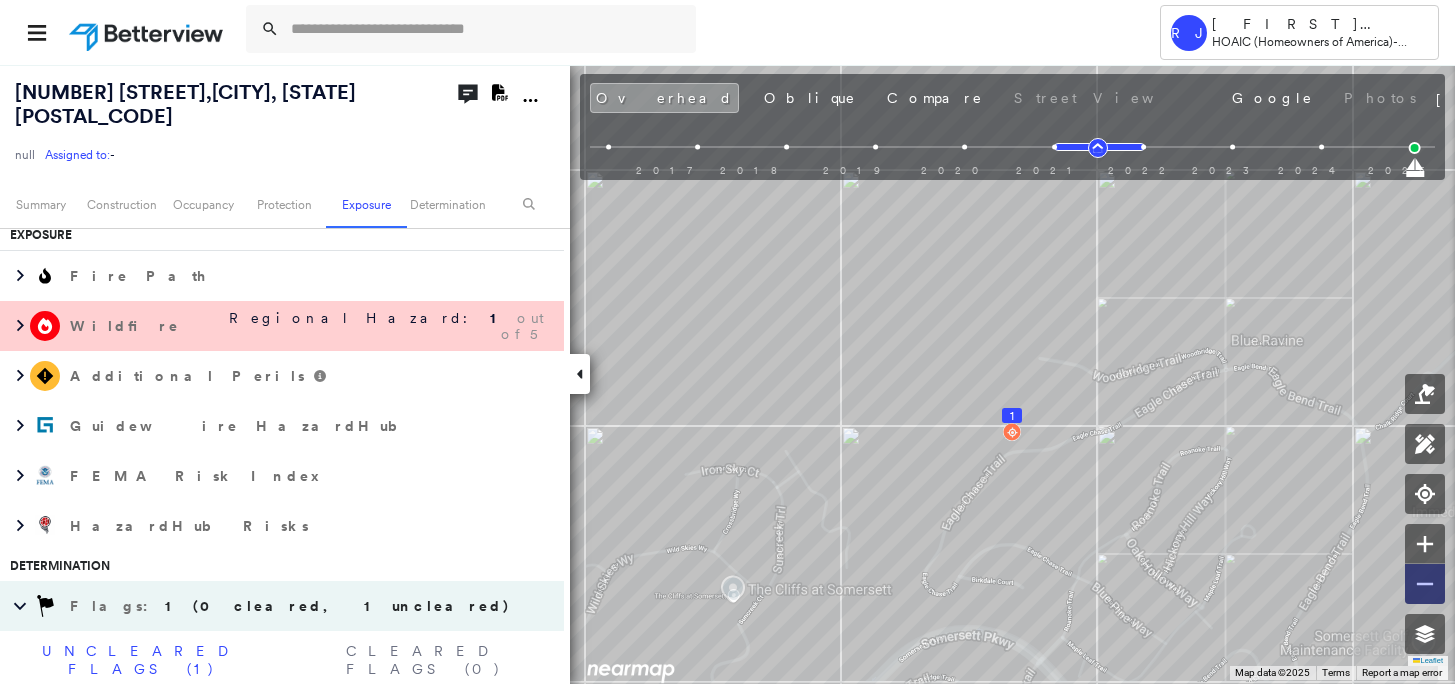 click at bounding box center (1425, 584) 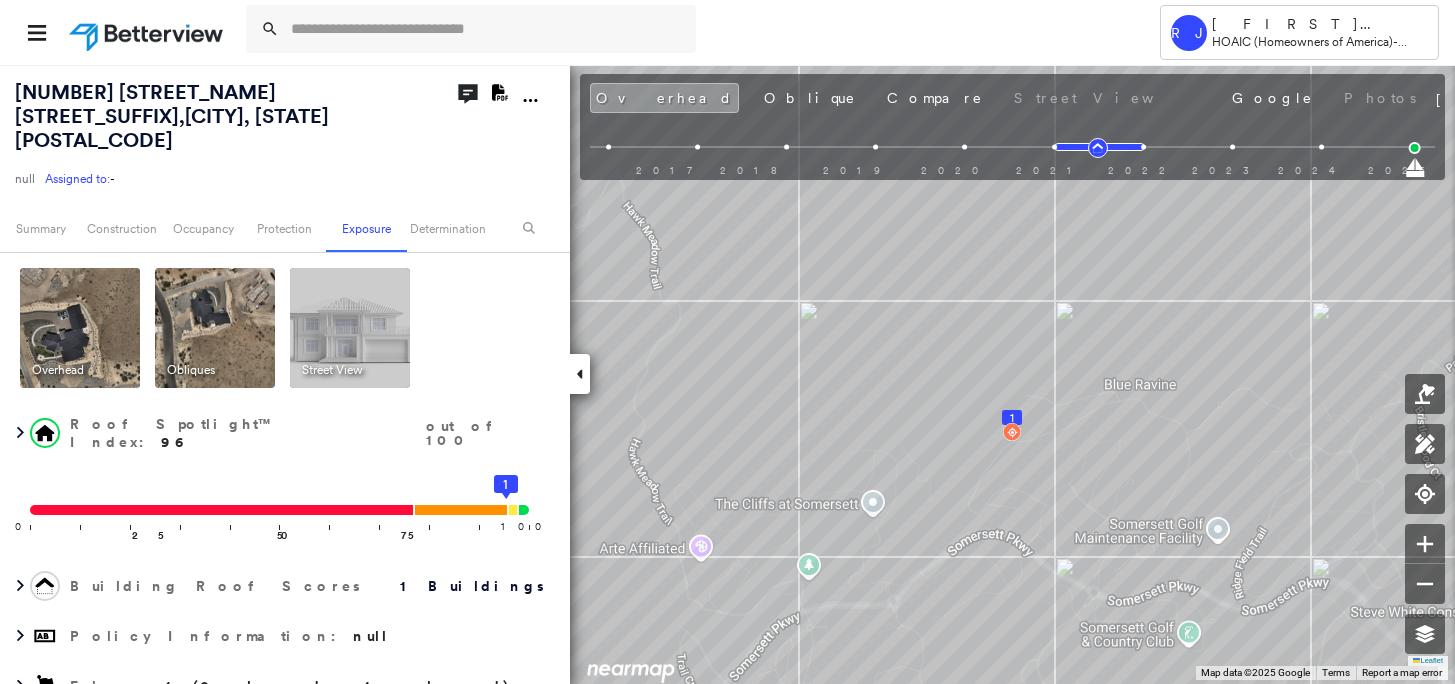 scroll, scrollTop: 0, scrollLeft: 0, axis: both 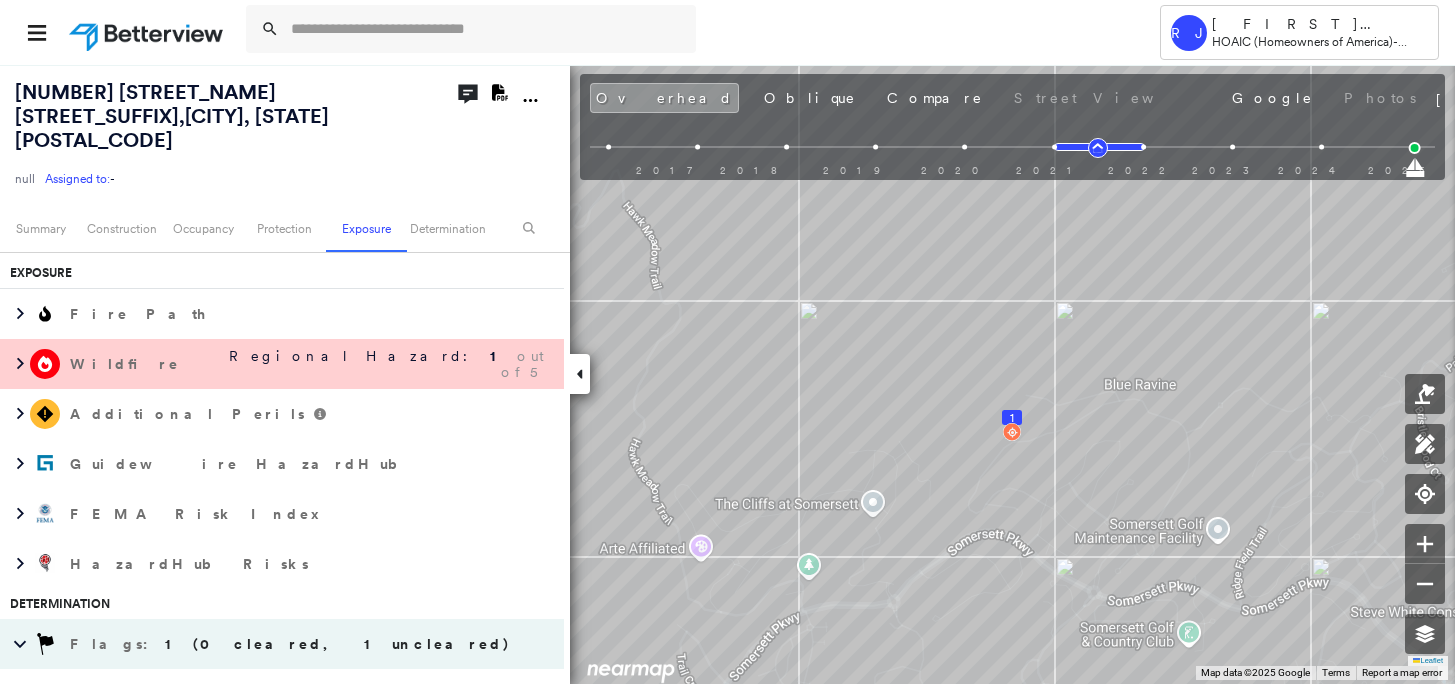 click on "Regional Hazard: 1   out of  5" at bounding box center (372, 364) 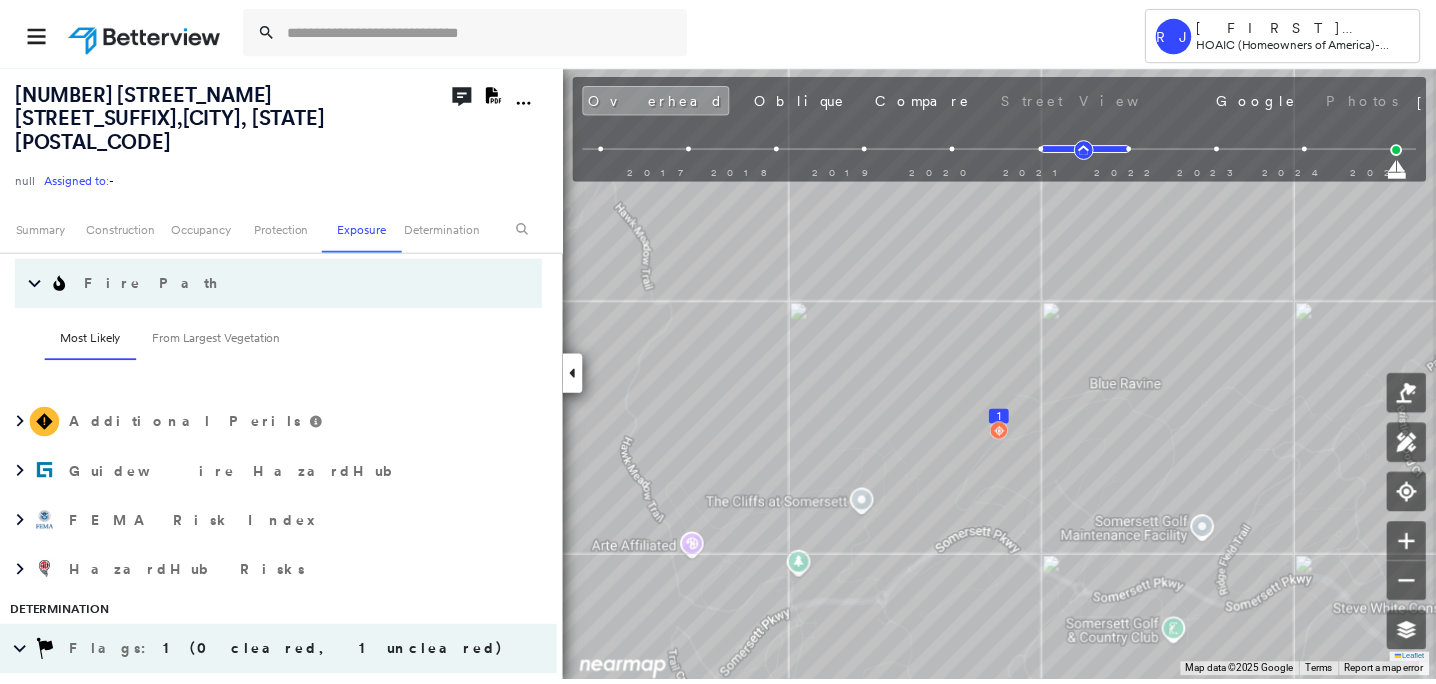 scroll, scrollTop: 2977, scrollLeft: 0, axis: vertical 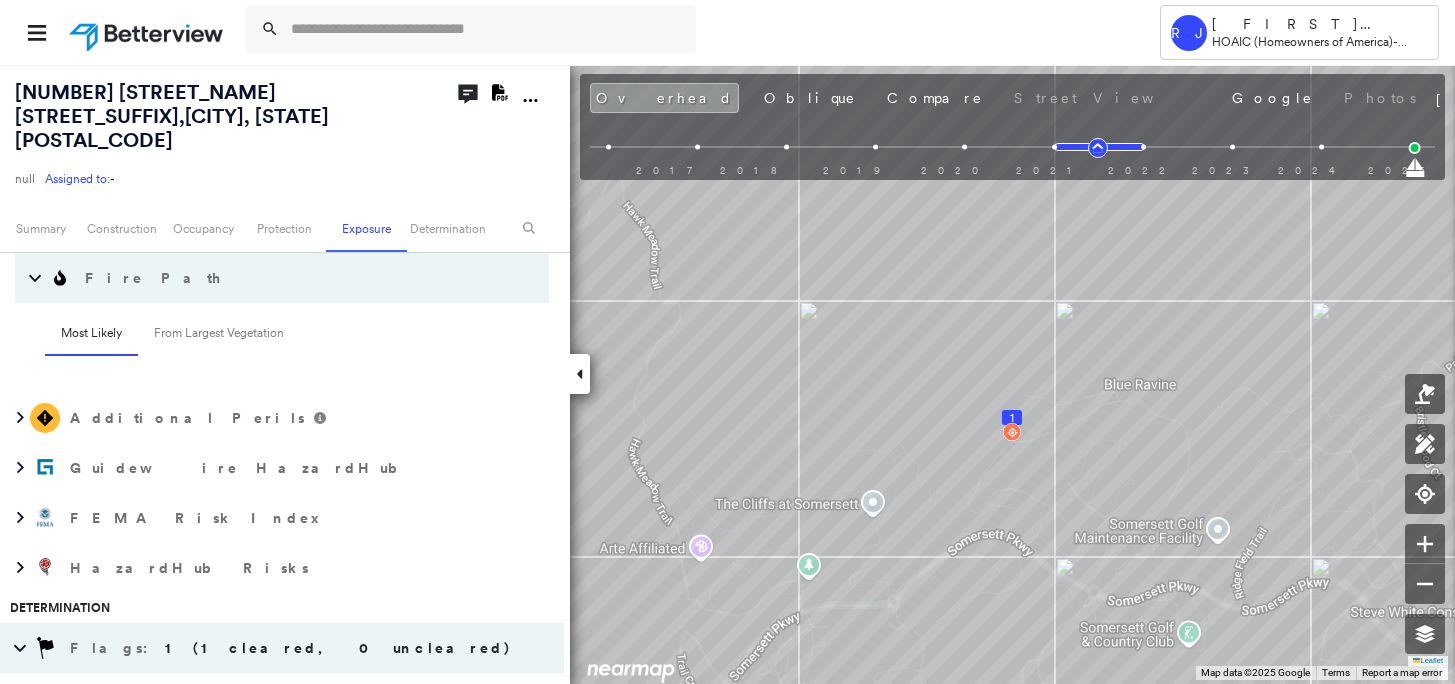 click at bounding box center [148, 32] 